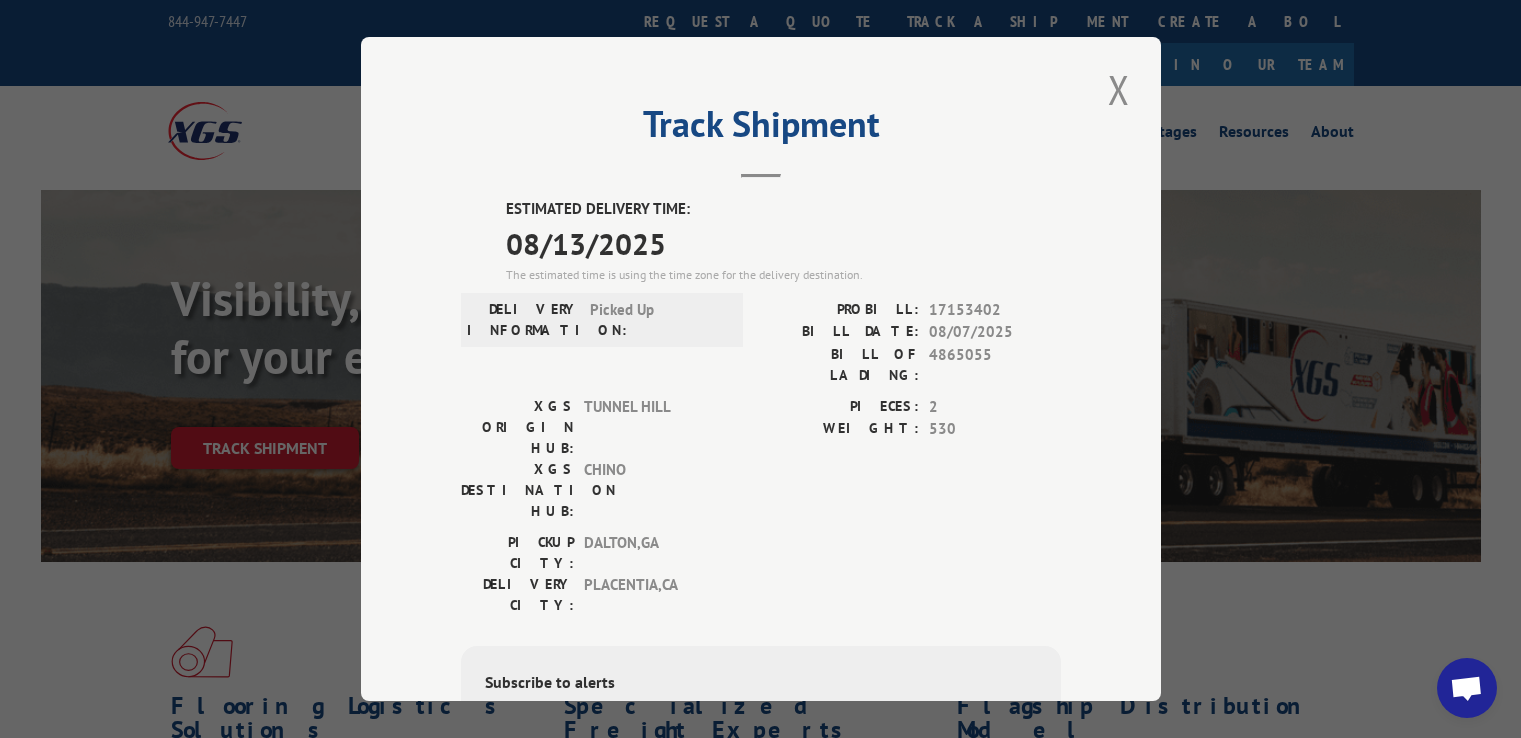 scroll, scrollTop: 0, scrollLeft: 0, axis: both 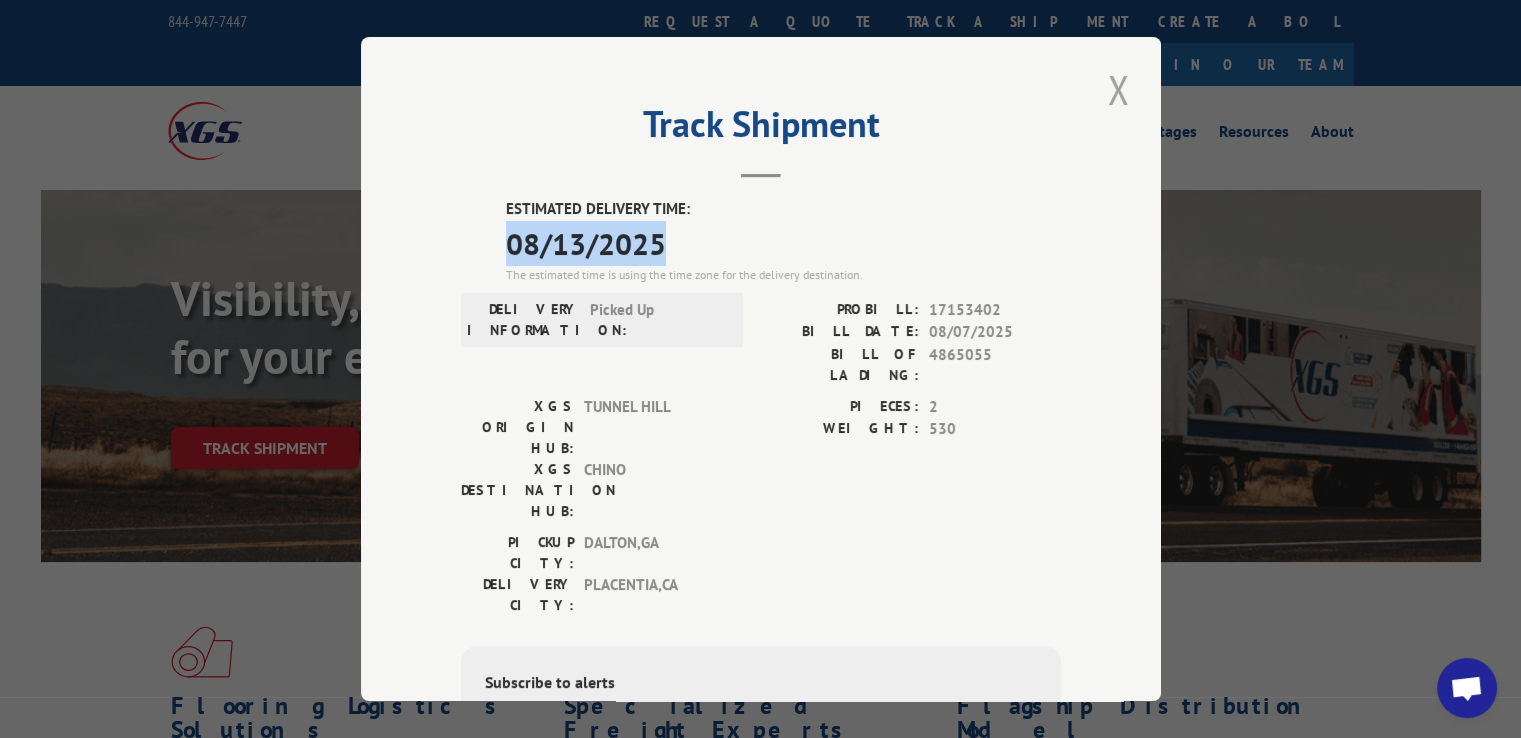 click at bounding box center (1119, 89) 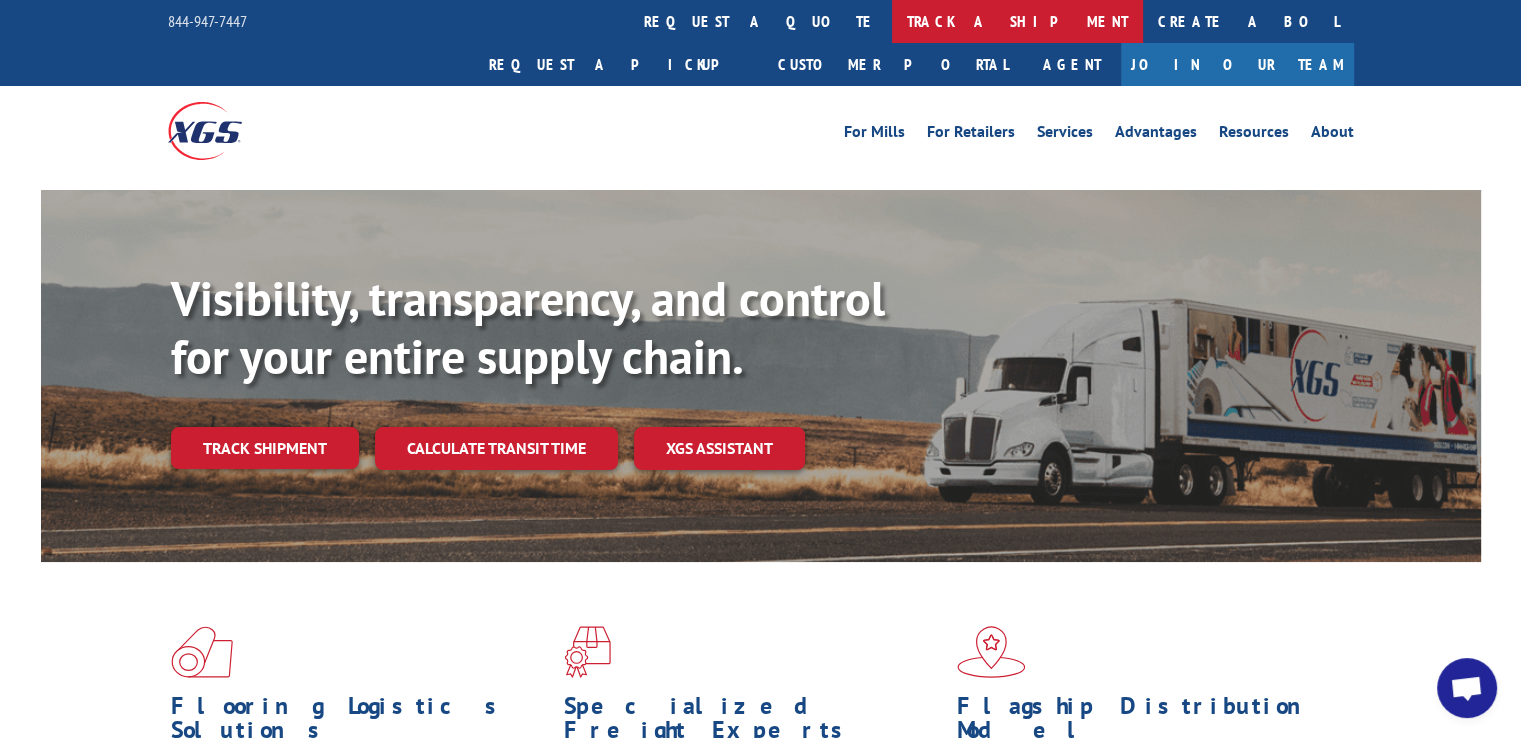 click on "track a shipment" at bounding box center (1017, 21) 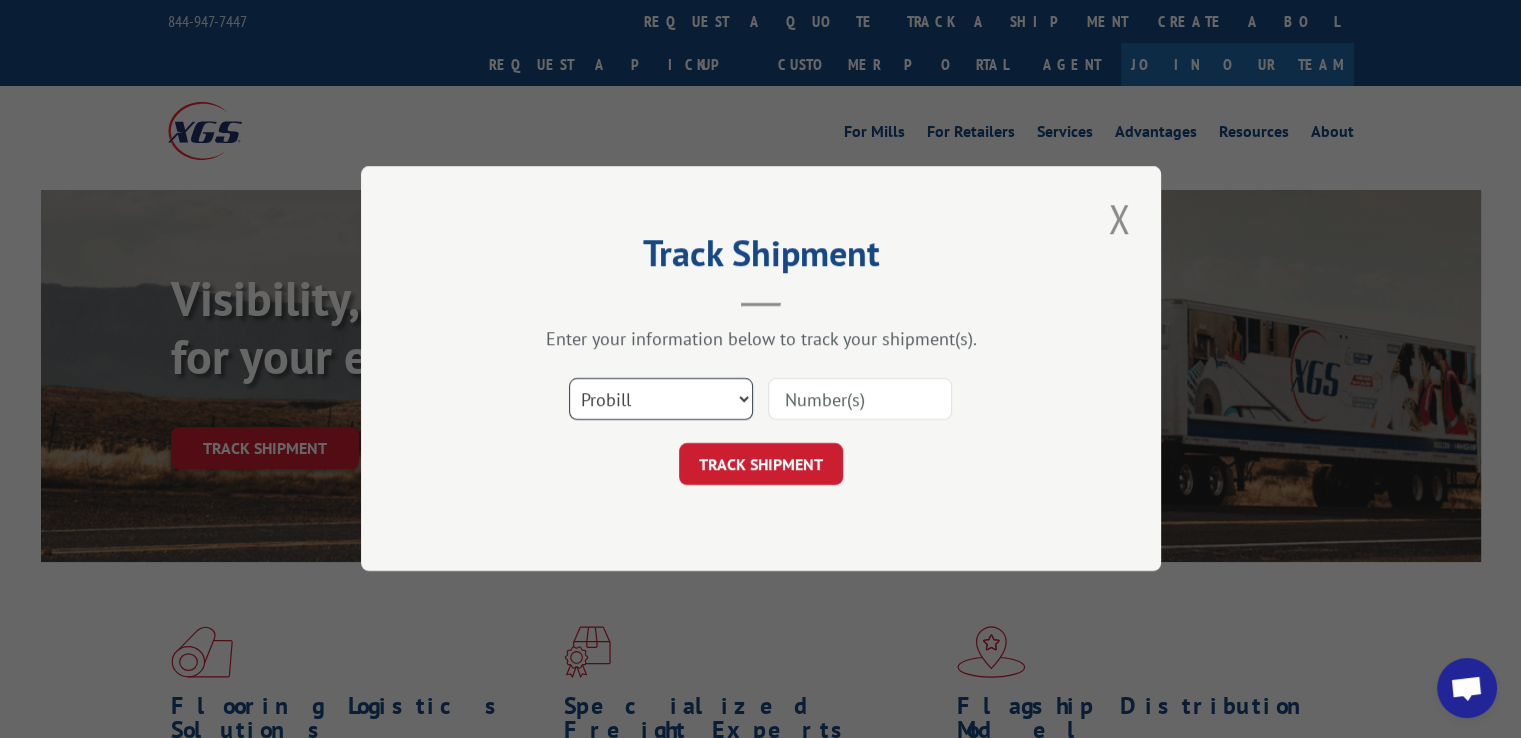 click on "Select category... Probill BOL PO" at bounding box center [661, 400] 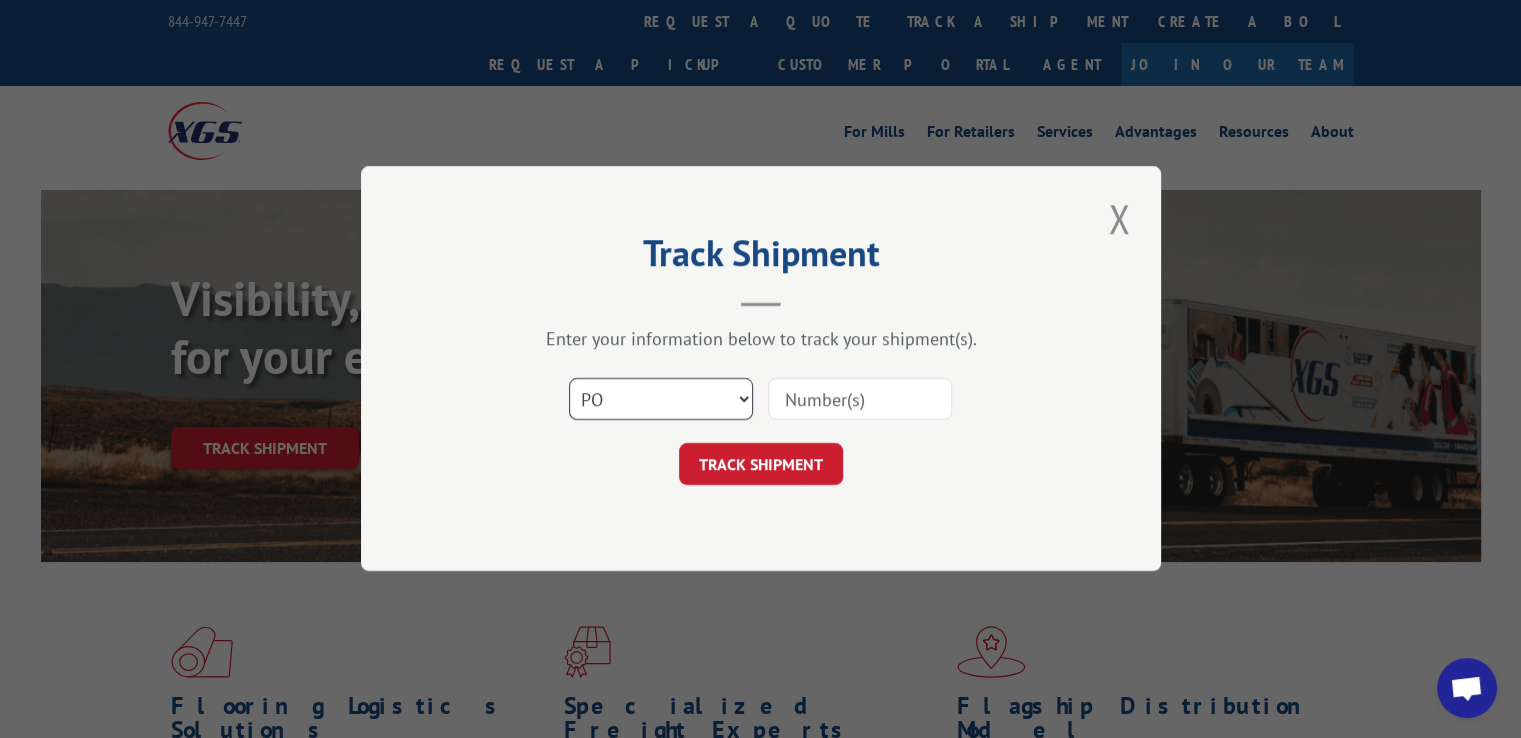 click on "Select category... Probill BOL PO" at bounding box center [661, 400] 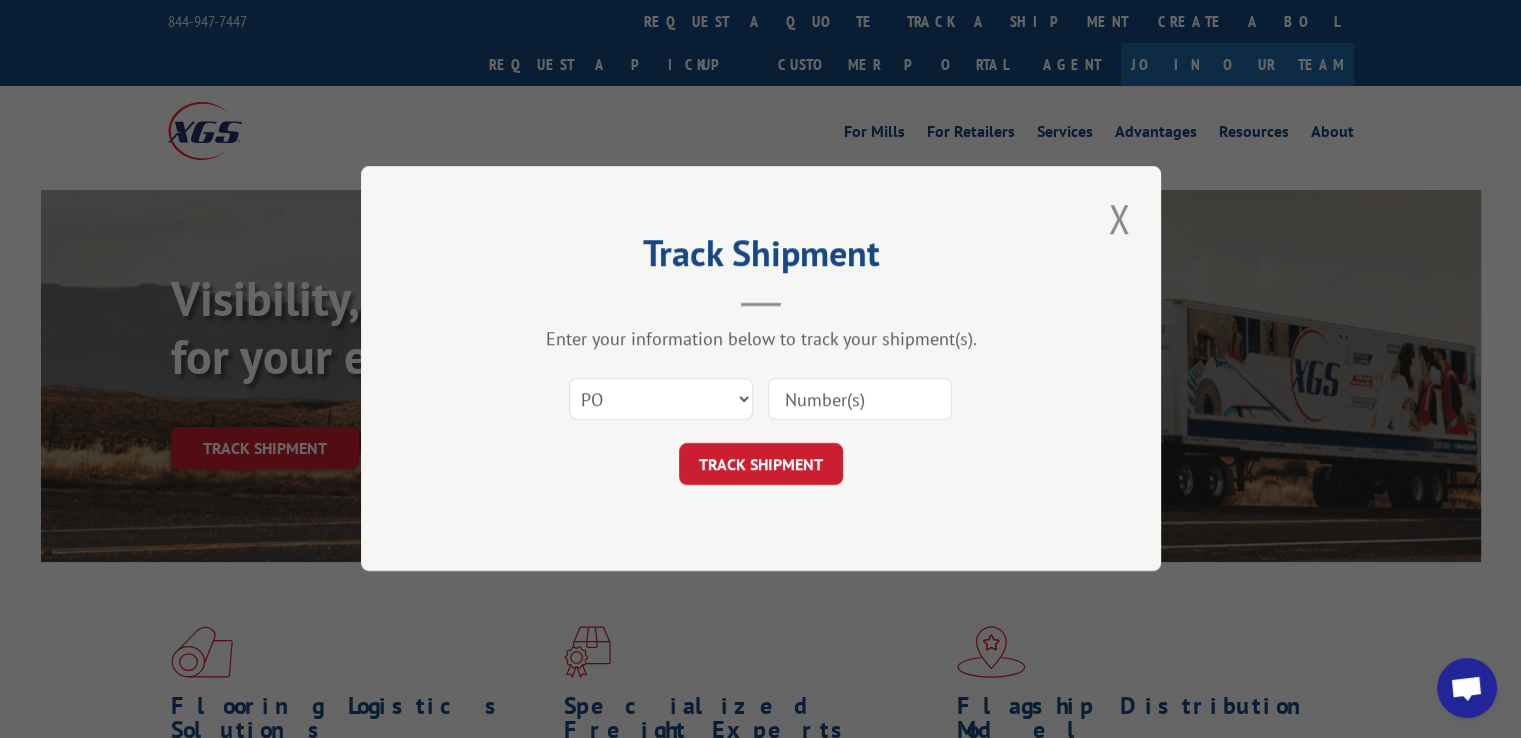 click at bounding box center [860, 400] 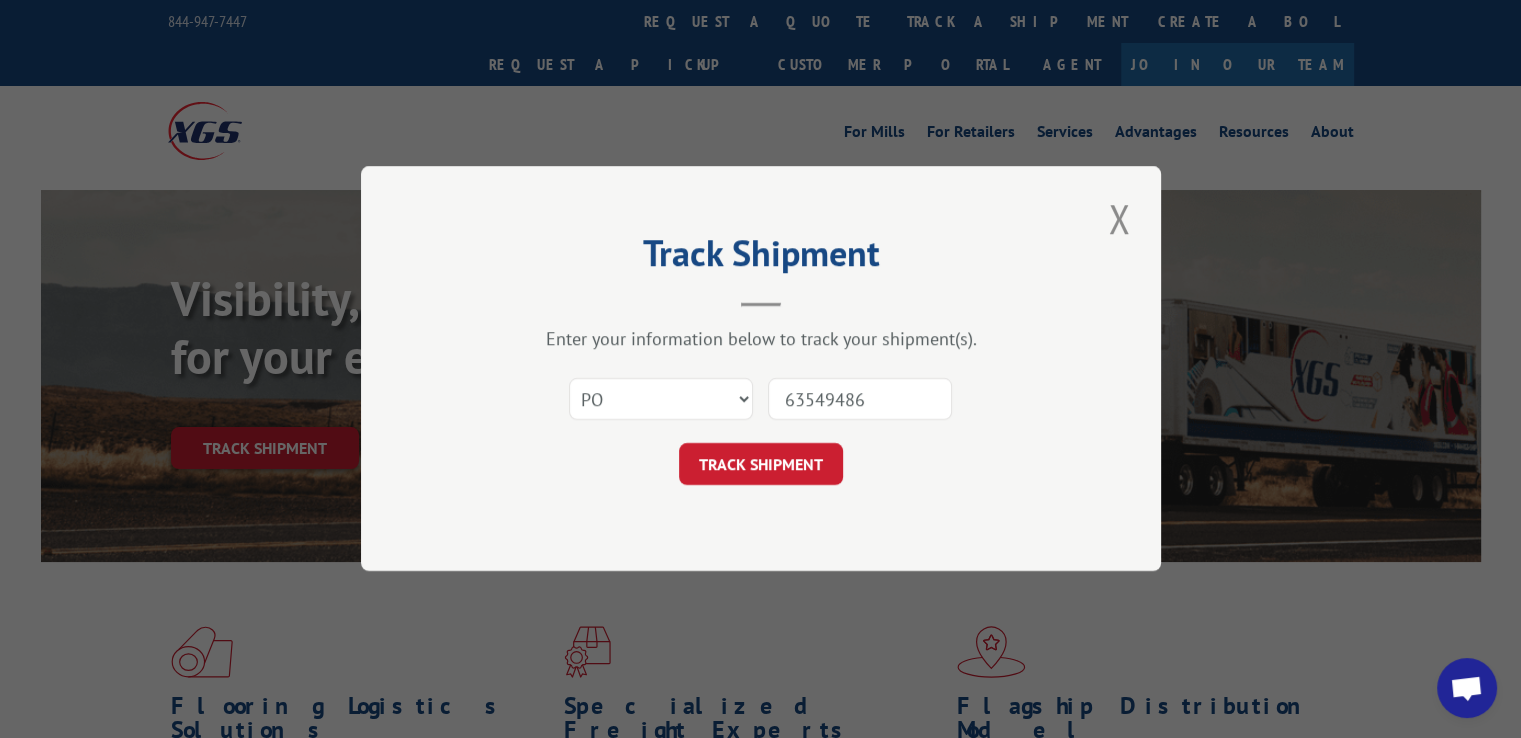 scroll, scrollTop: 0, scrollLeft: 2, axis: horizontal 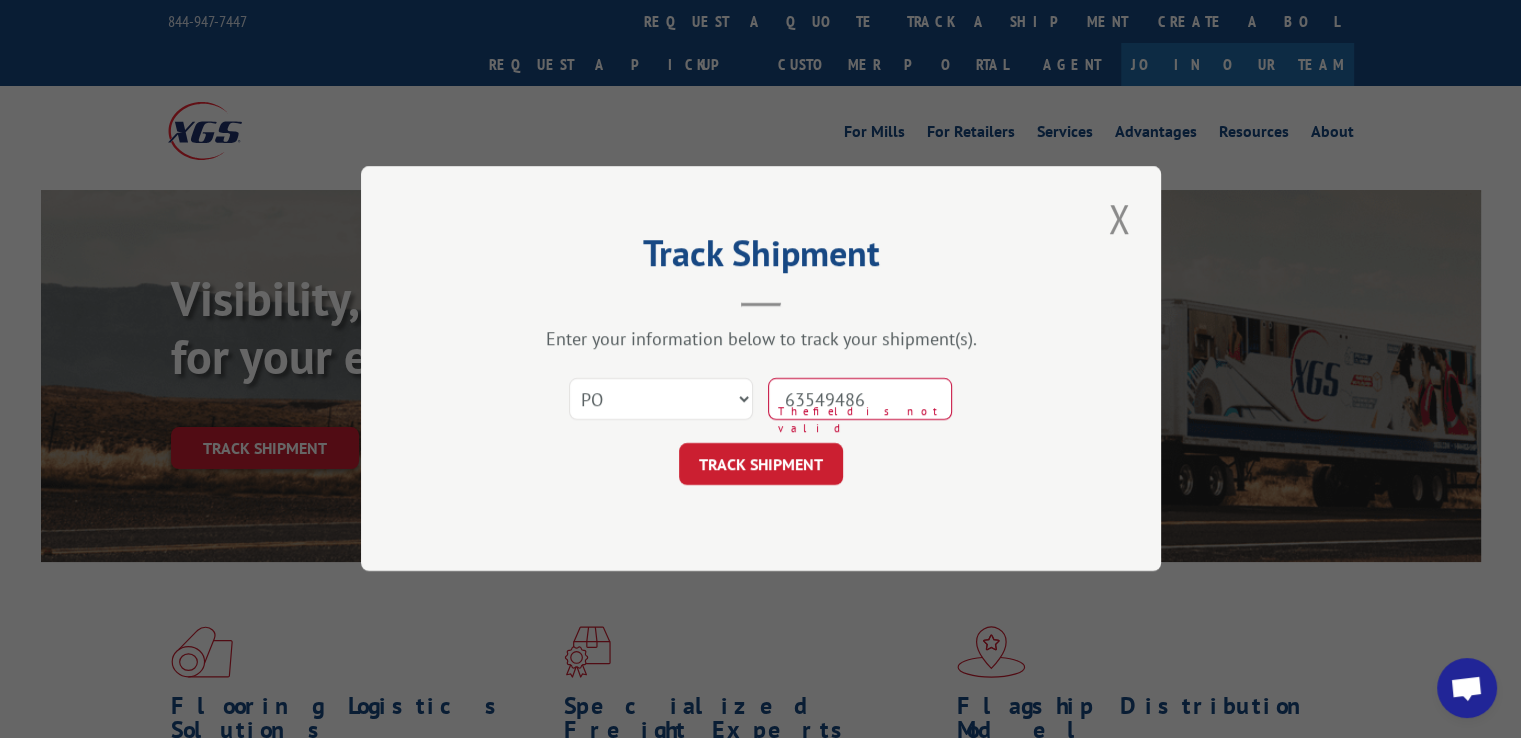 click on "63549486" at bounding box center [860, 400] 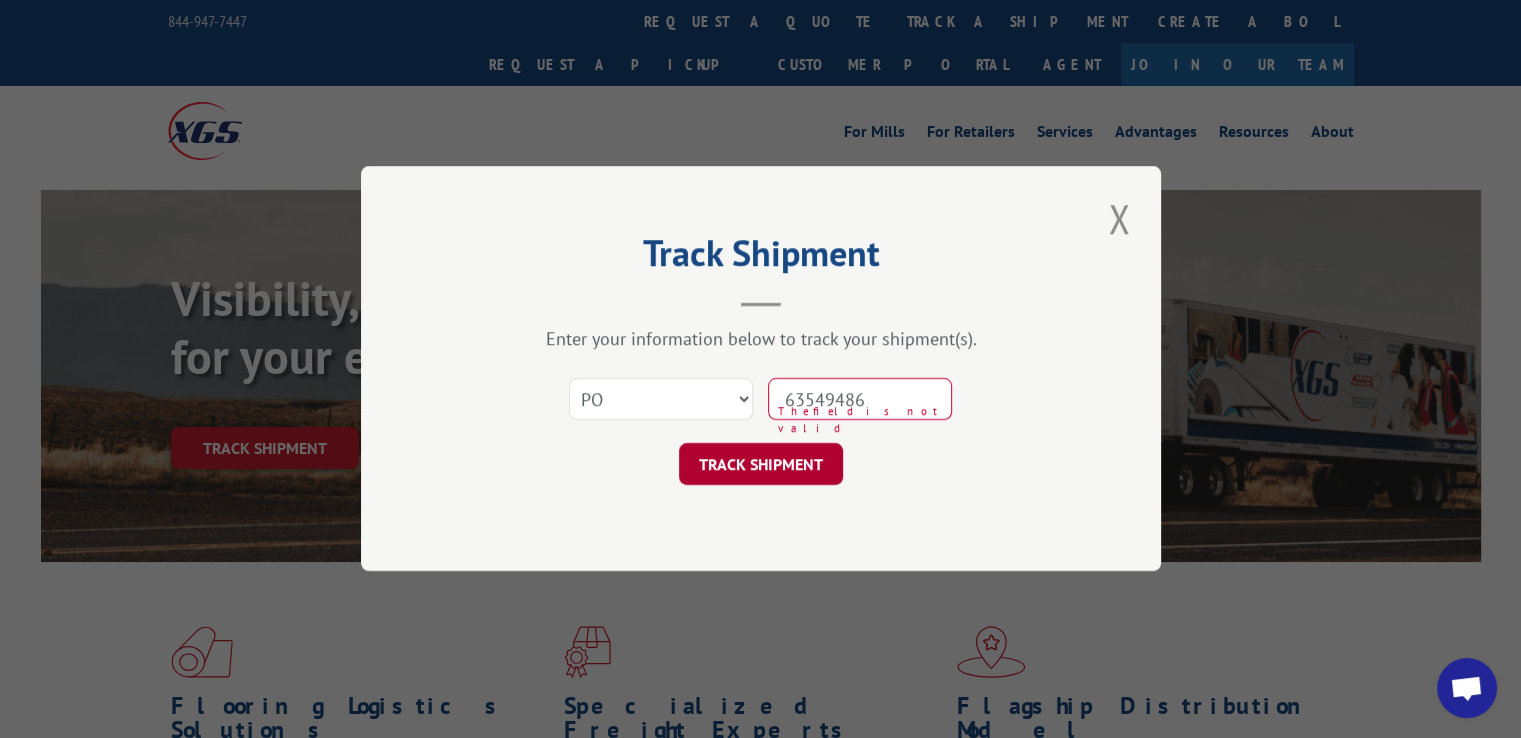 click on "TRACK SHIPMENT" at bounding box center [761, 465] 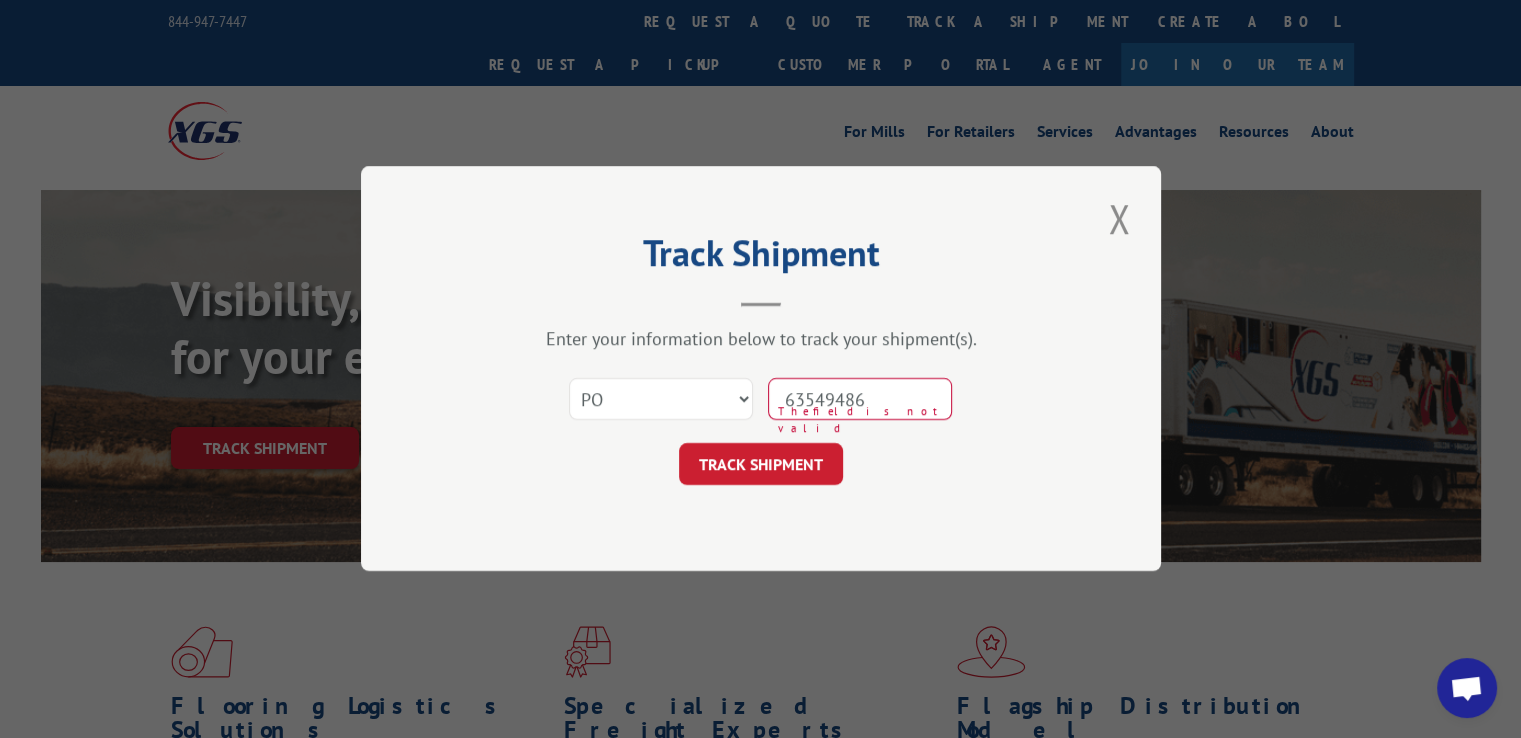 click on "[NUMBER] The field is not valid" at bounding box center (860, 400) 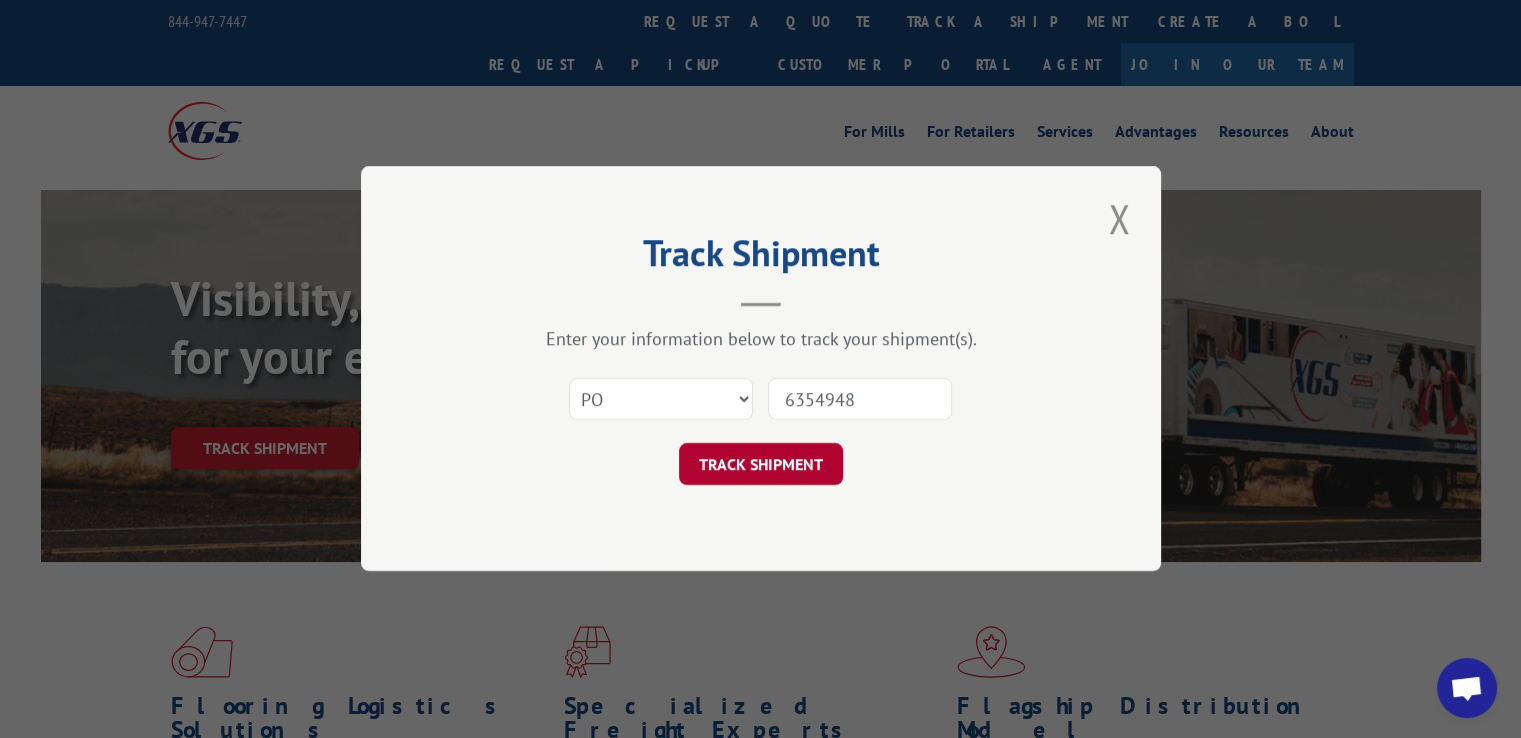type on "6354948" 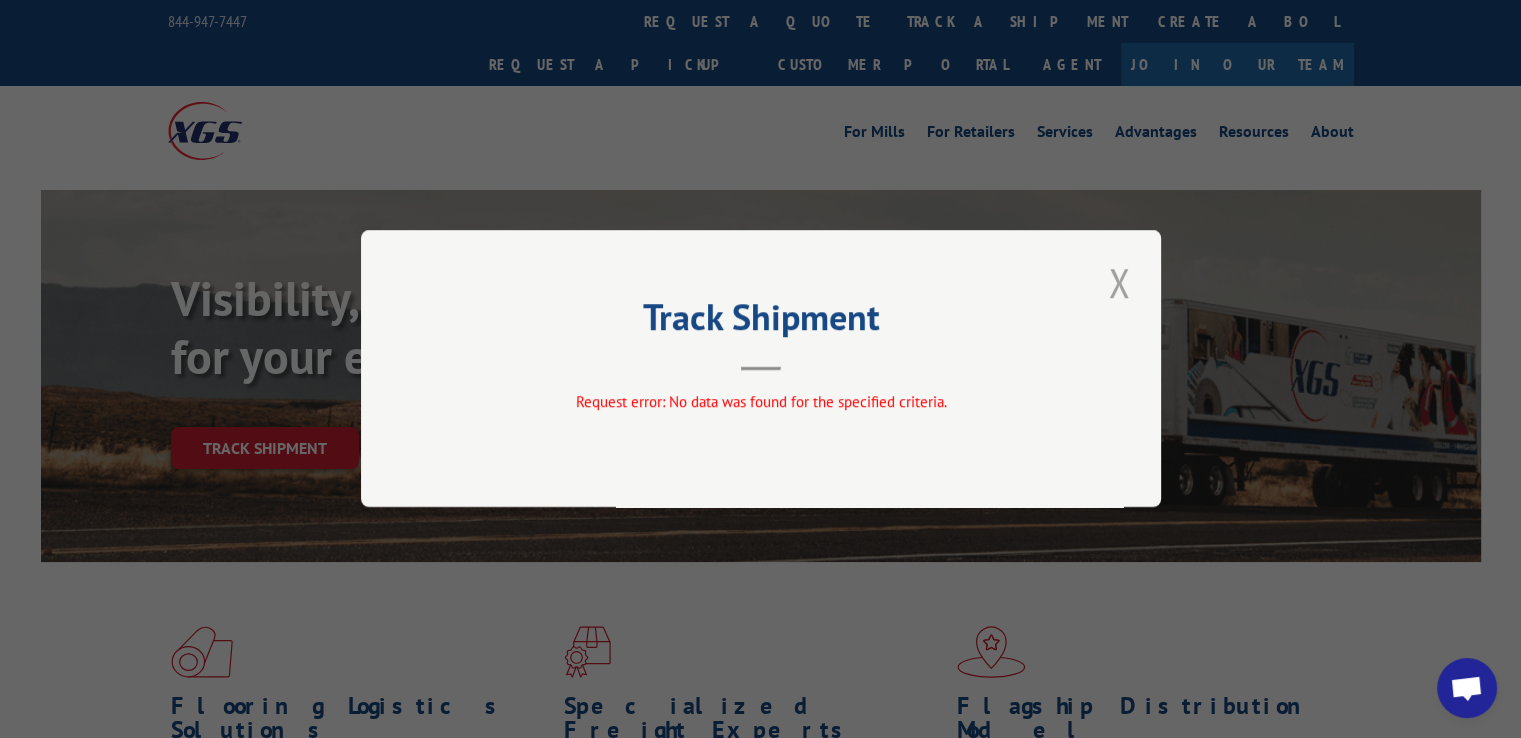 click at bounding box center [1119, 282] 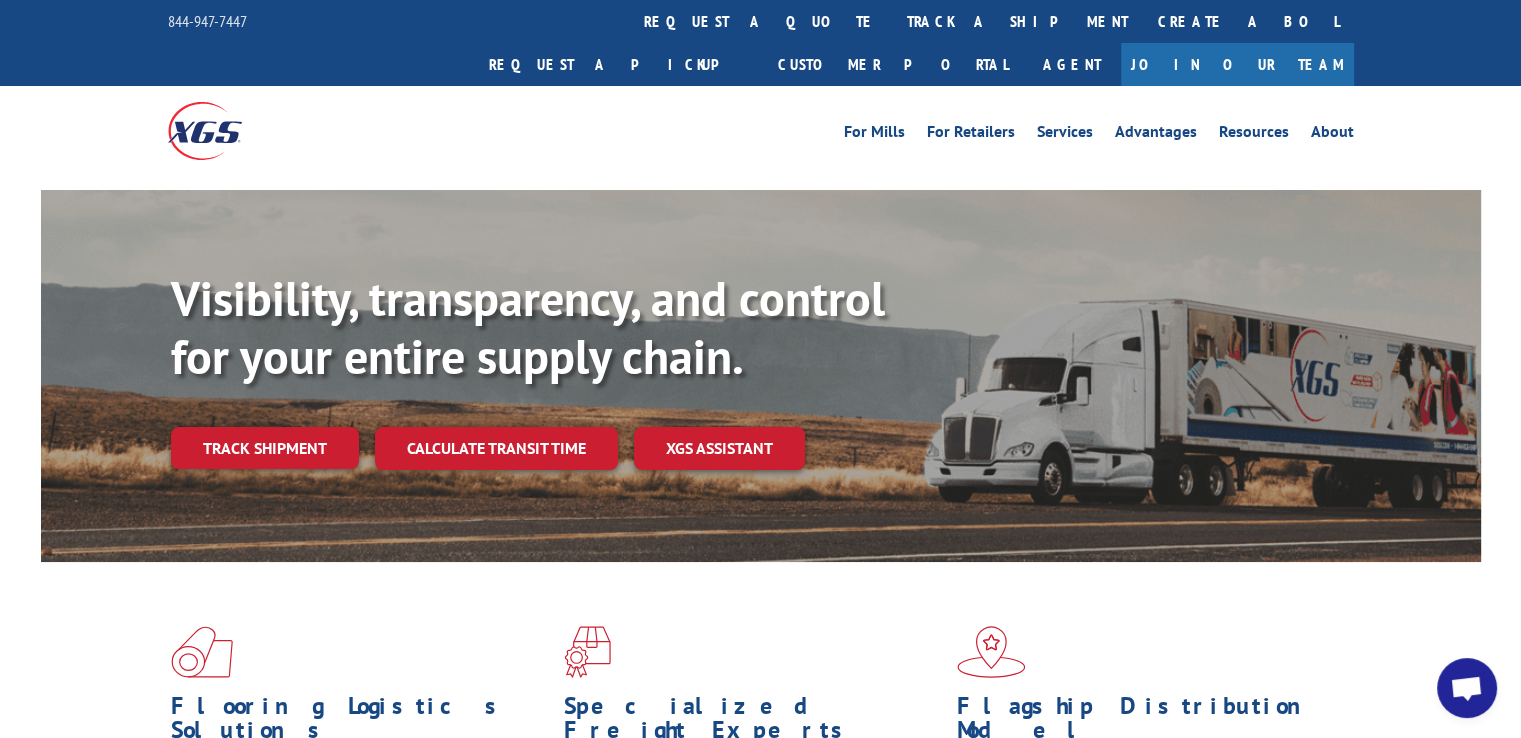 click on "track a shipment" at bounding box center (1017, 21) 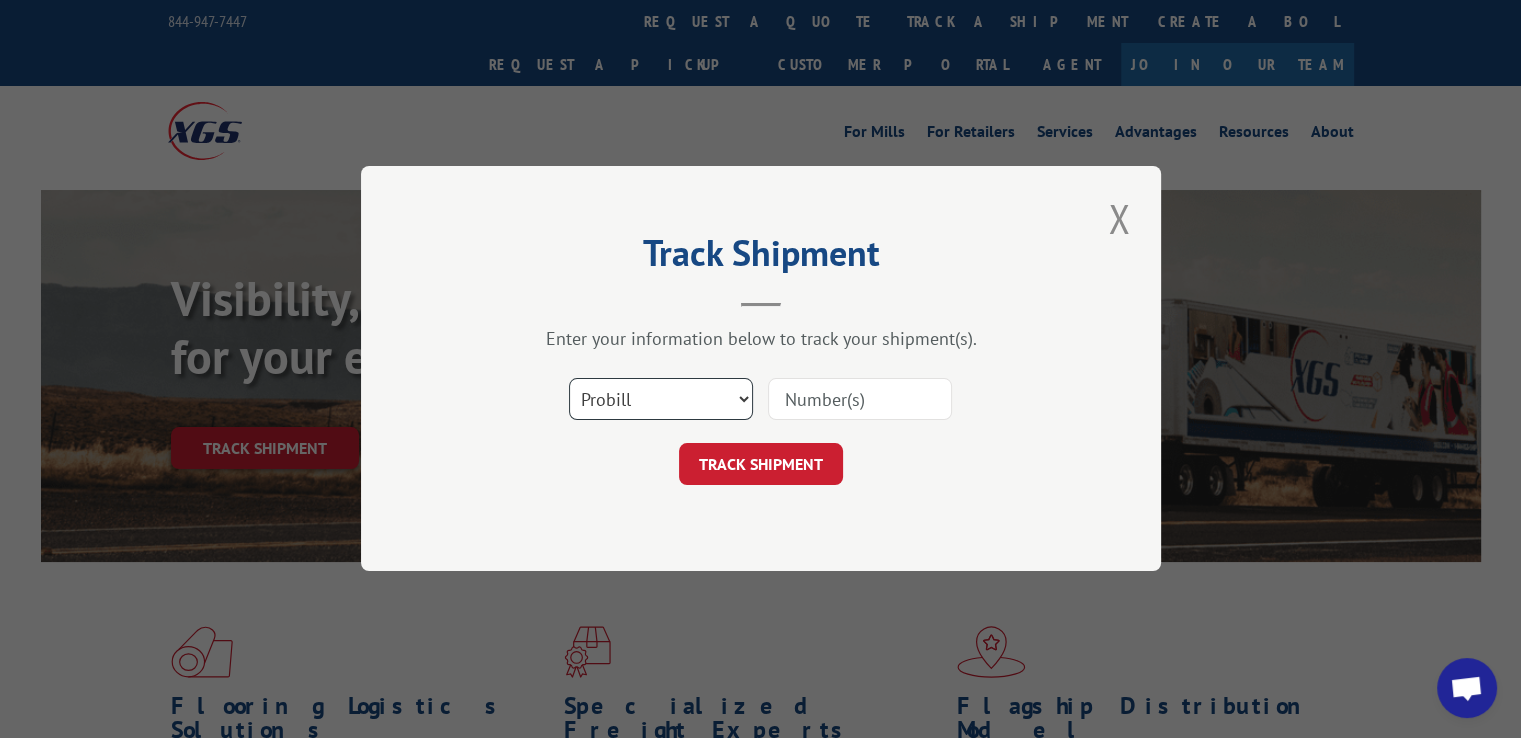 click on "Select category... Probill BOL PO" at bounding box center (661, 400) 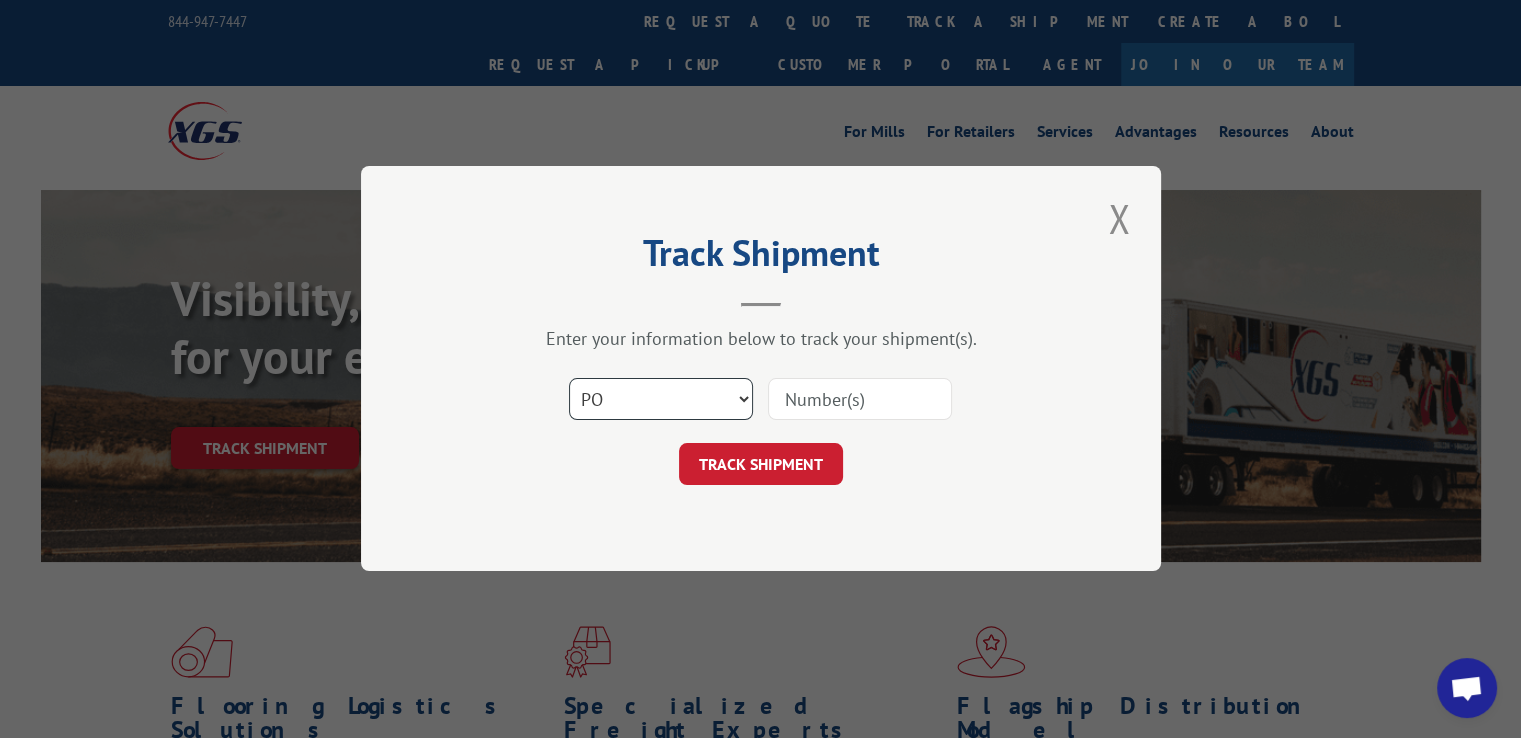 click on "Select category... Probill BOL PO" at bounding box center [661, 400] 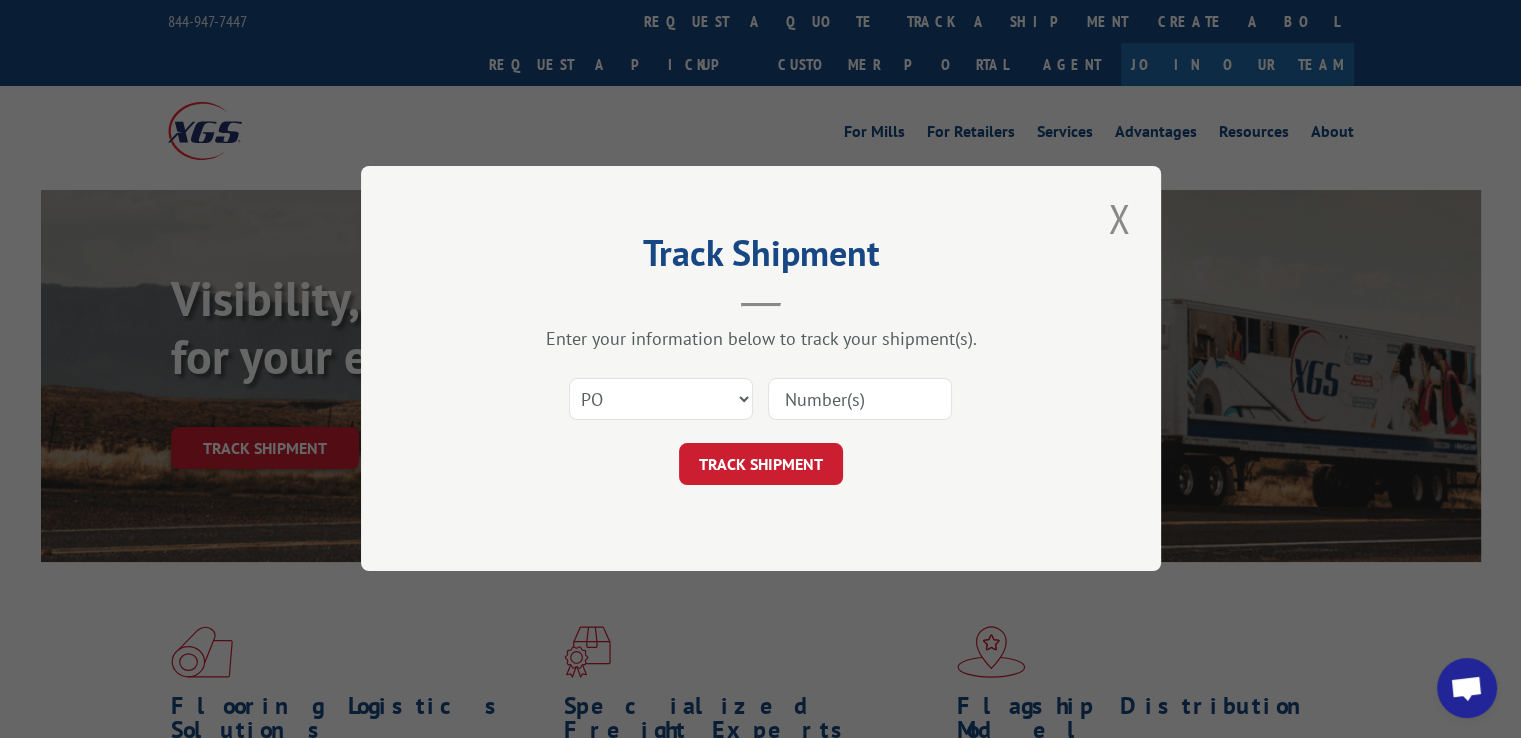 click at bounding box center (860, 400) 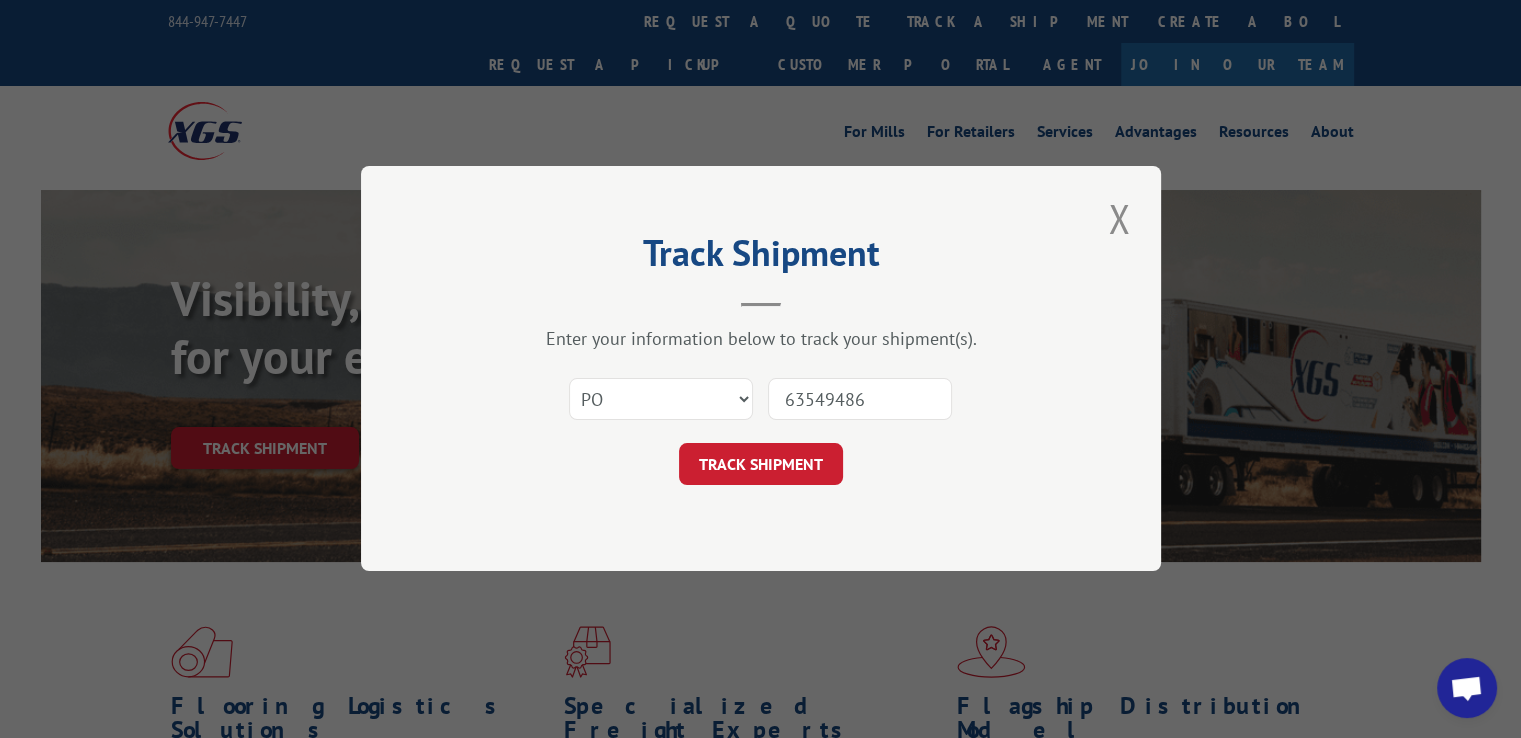 scroll, scrollTop: 0, scrollLeft: 2, axis: horizontal 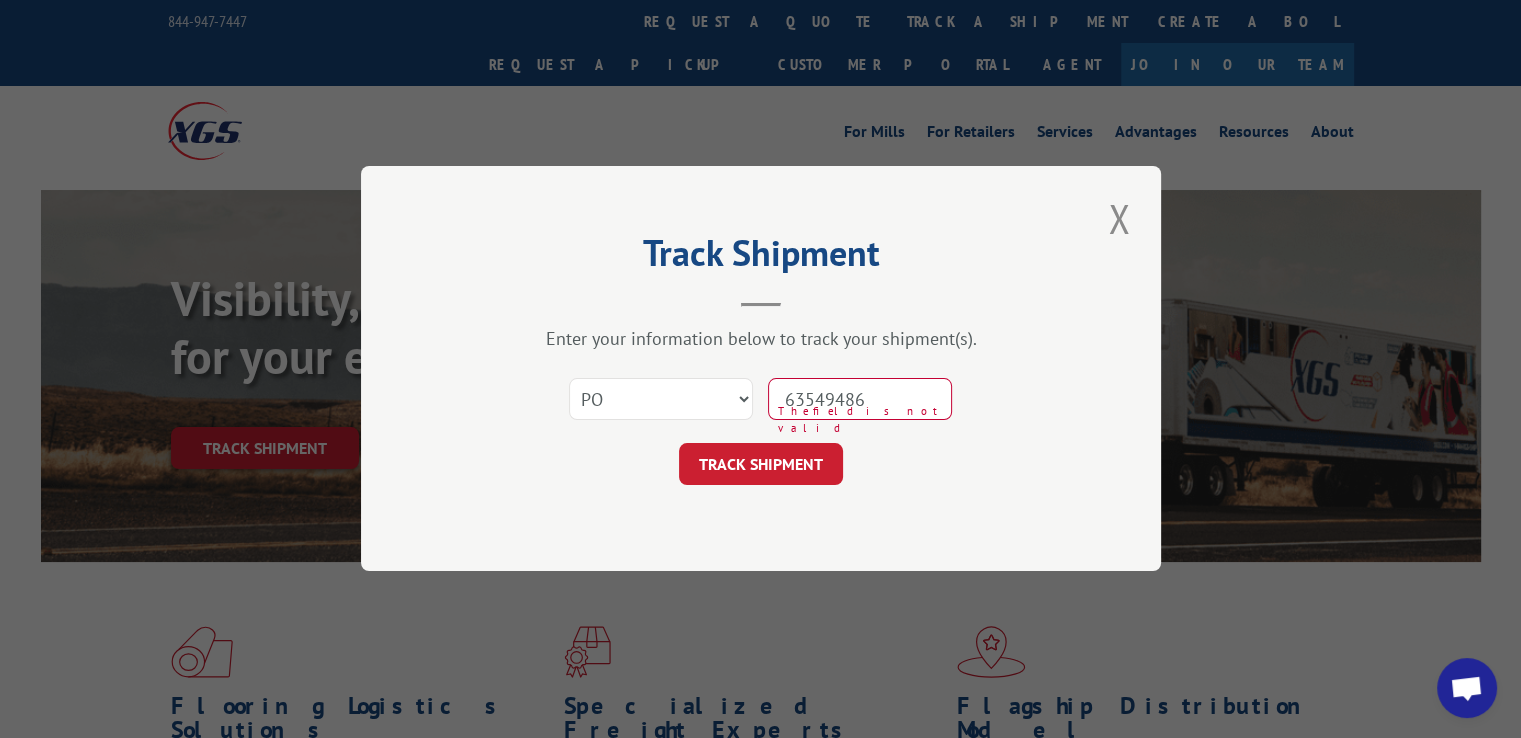 click on "63549486" at bounding box center (860, 400) 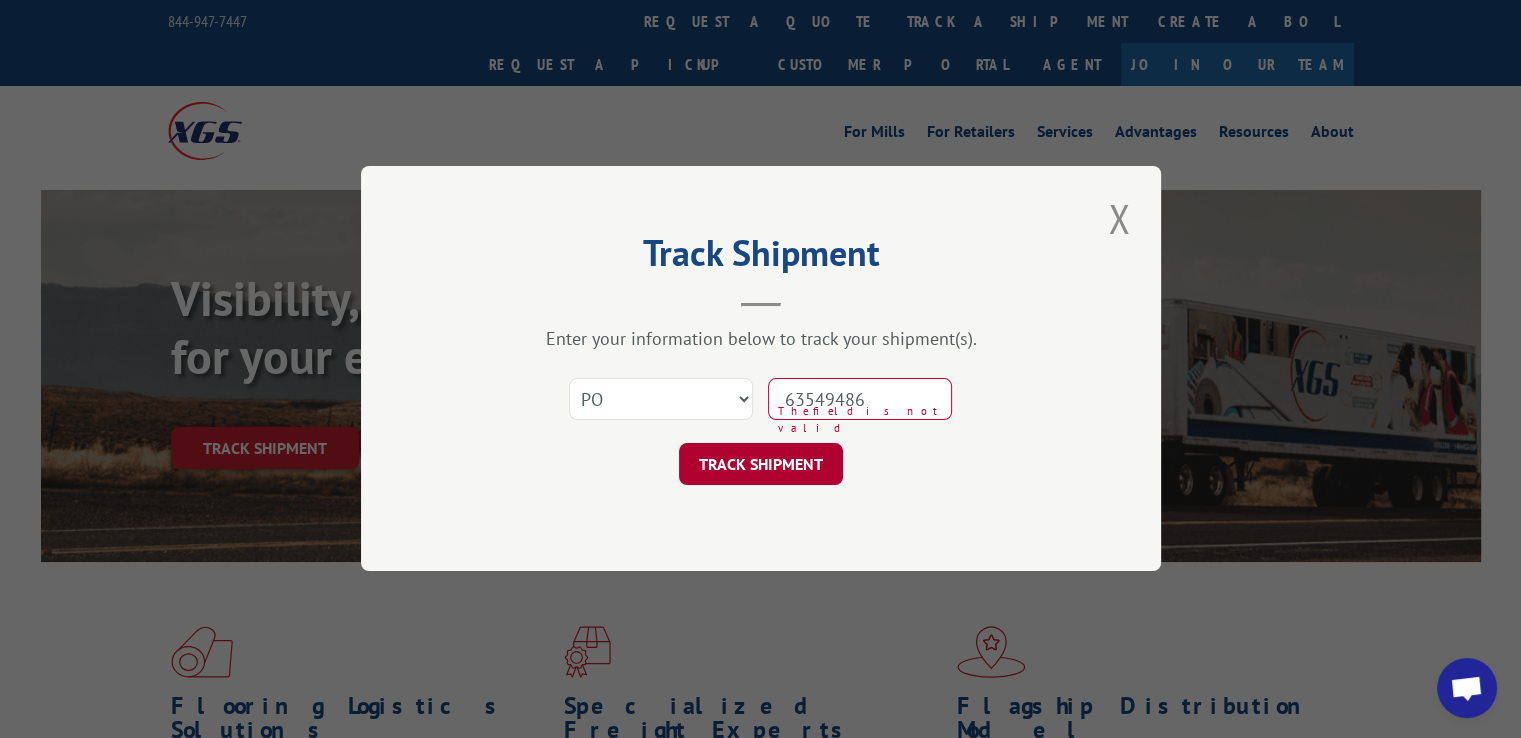 scroll, scrollTop: 0, scrollLeft: 0, axis: both 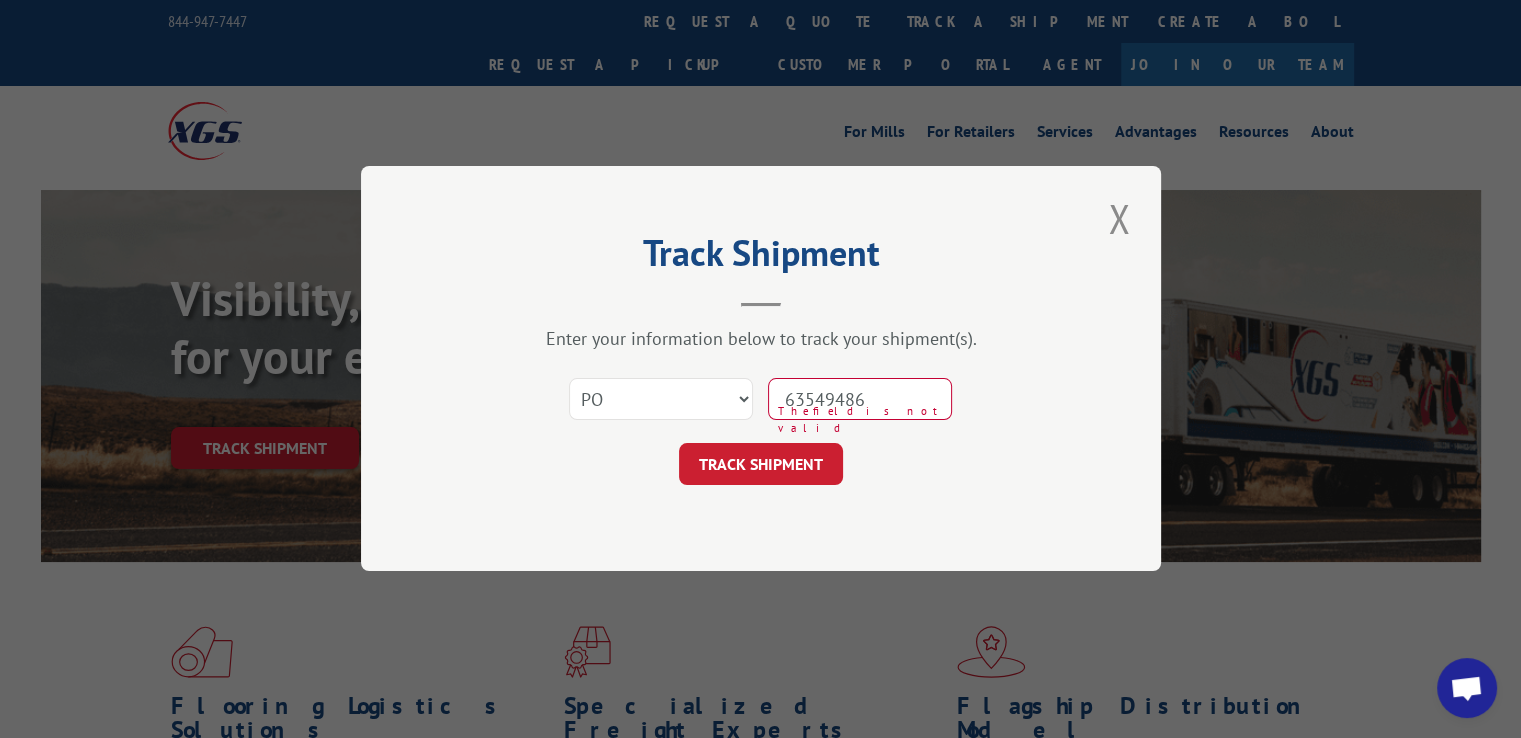 click on "63549486" at bounding box center [860, 400] 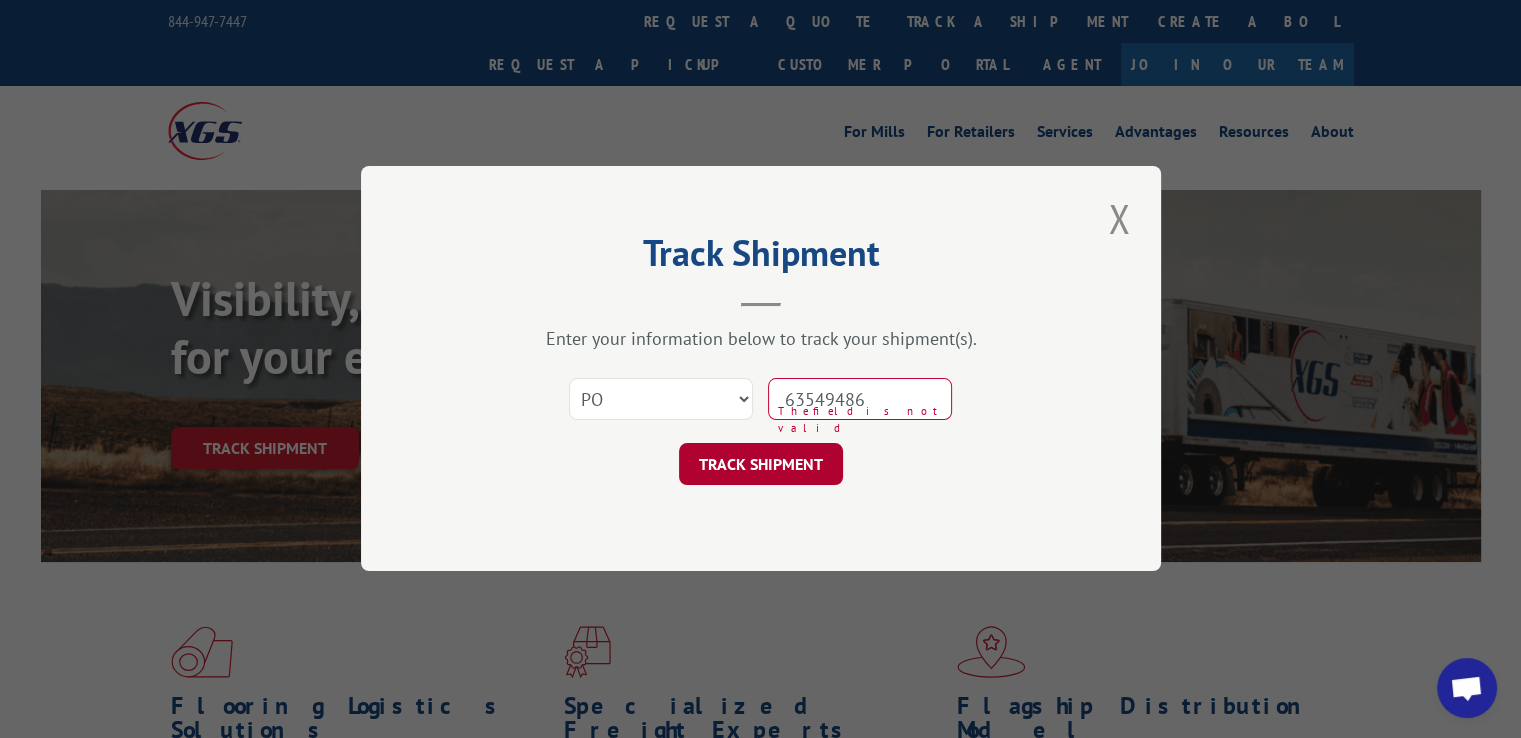 click on "TRACK SHIPMENT" at bounding box center [761, 465] 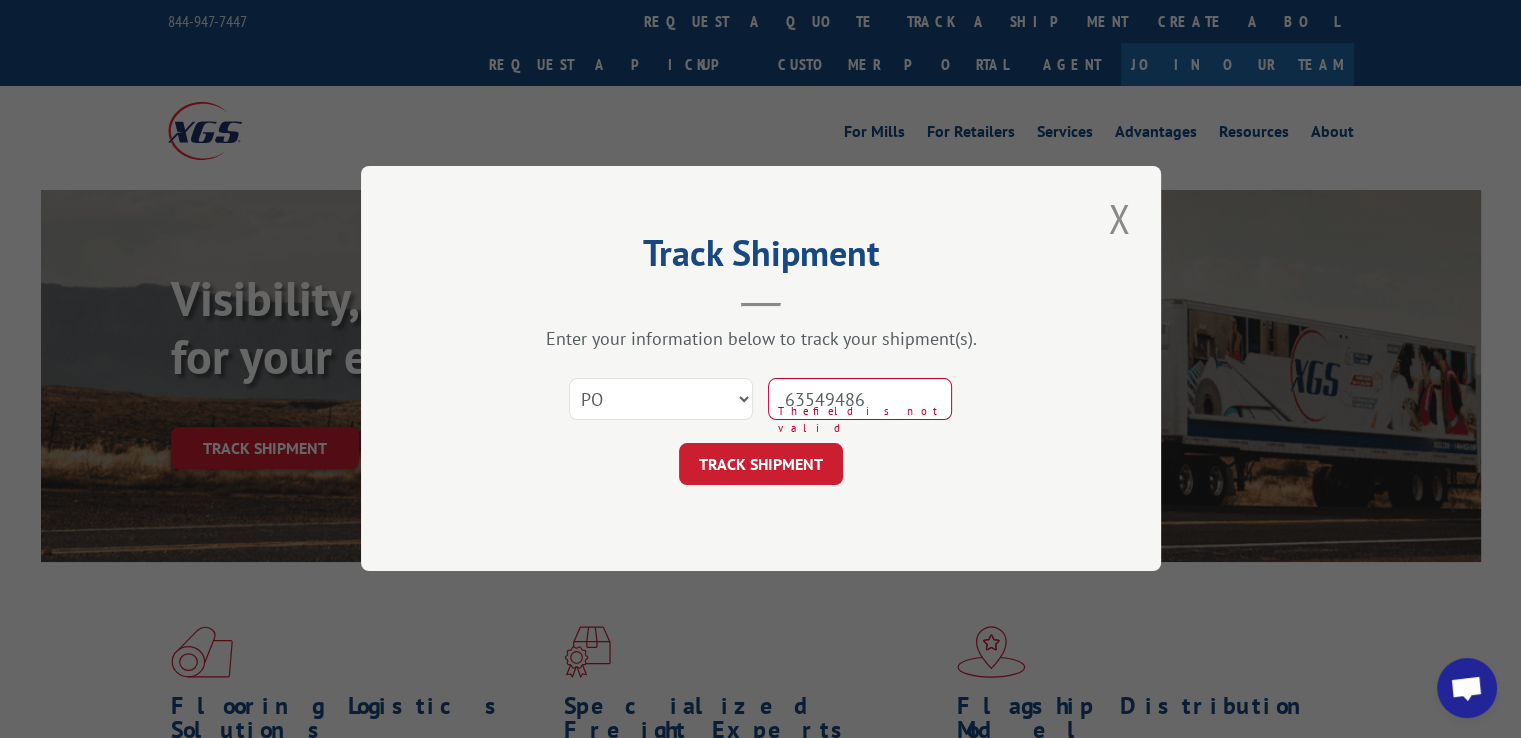 drag, startPoint x: 911, startPoint y: 385, endPoint x: 904, endPoint y: 395, distance: 12.206555 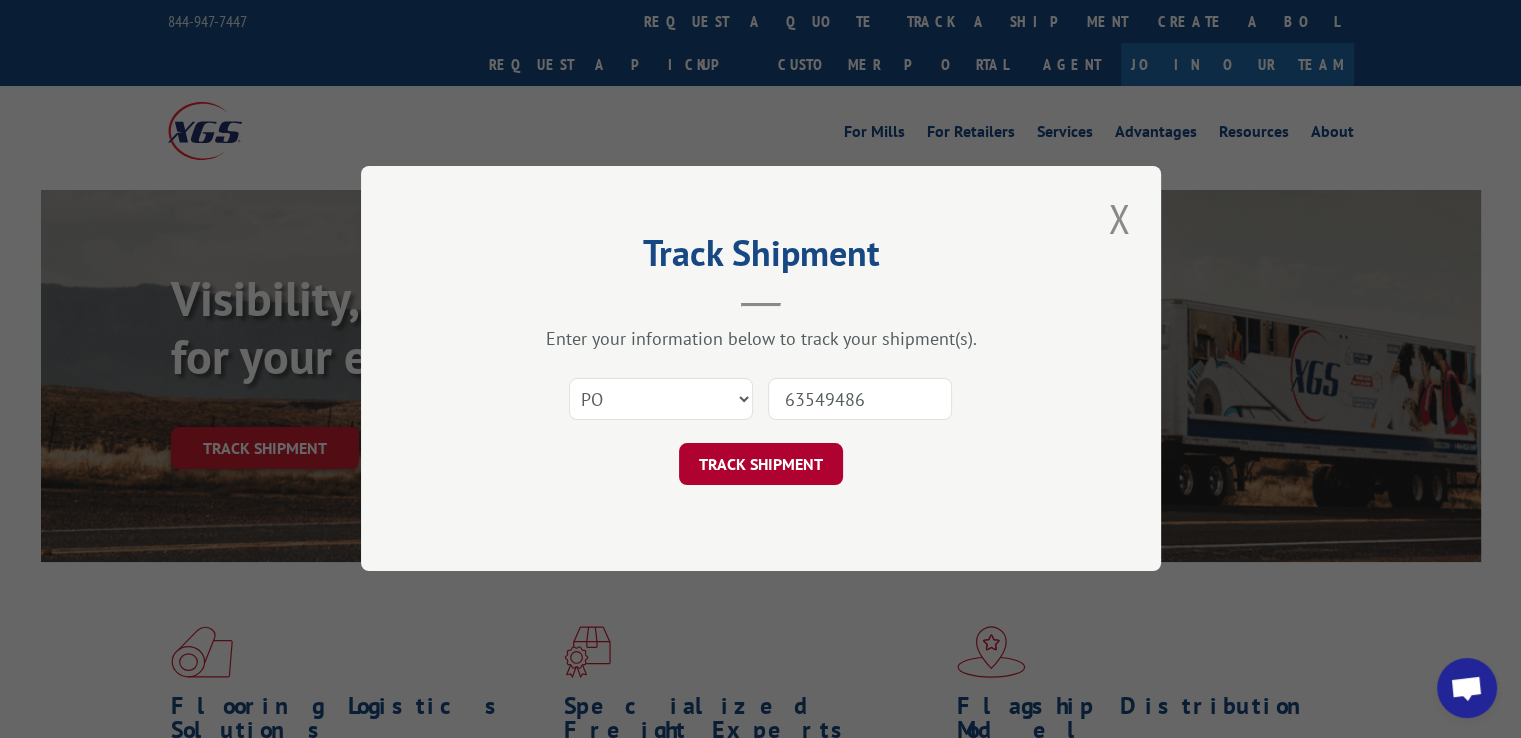 click on "TRACK SHIPMENT" at bounding box center [761, 465] 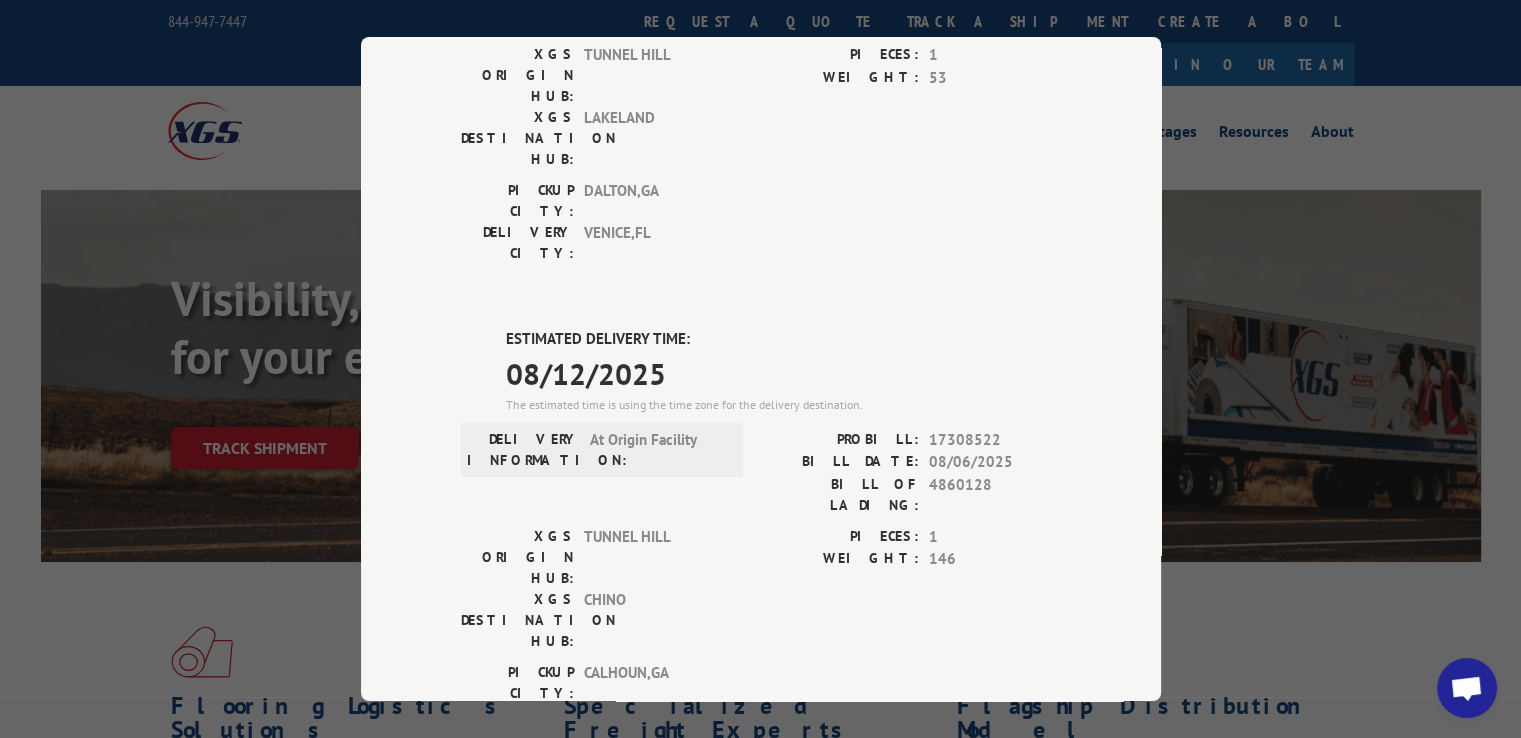 scroll, scrollTop: 589, scrollLeft: 0, axis: vertical 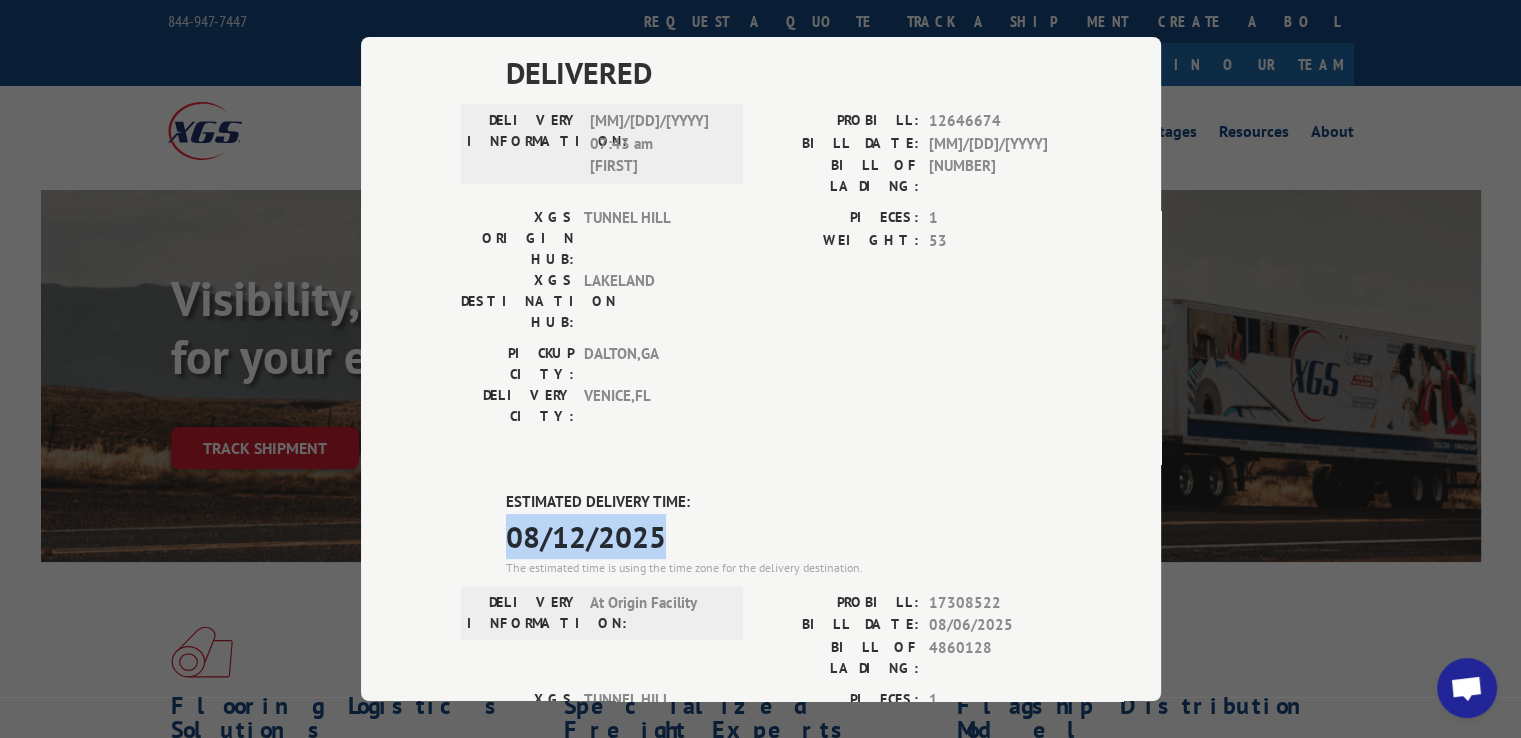 drag, startPoint x: 686, startPoint y: 311, endPoint x: 740, endPoint y: 306, distance: 54.230988 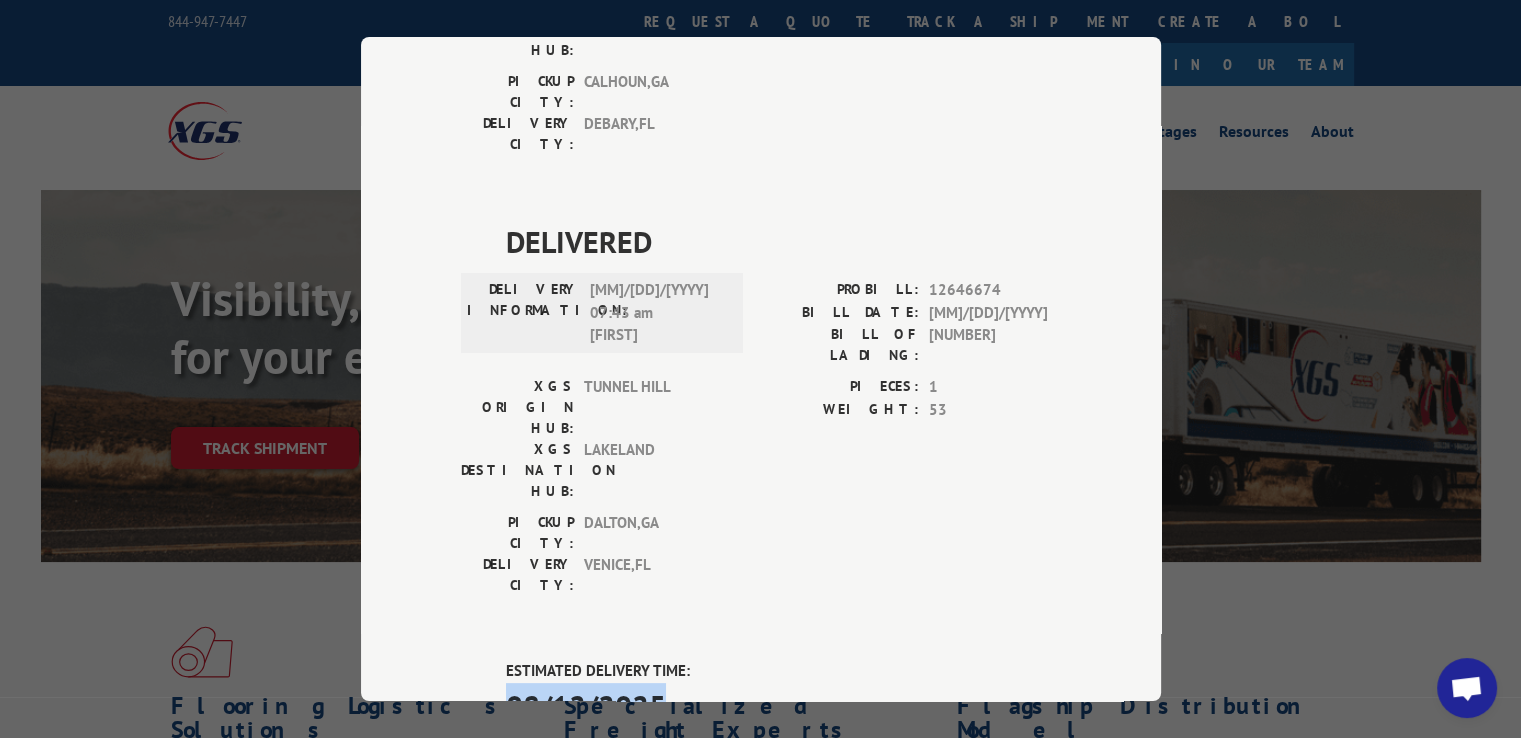 scroll, scrollTop: 0, scrollLeft: 0, axis: both 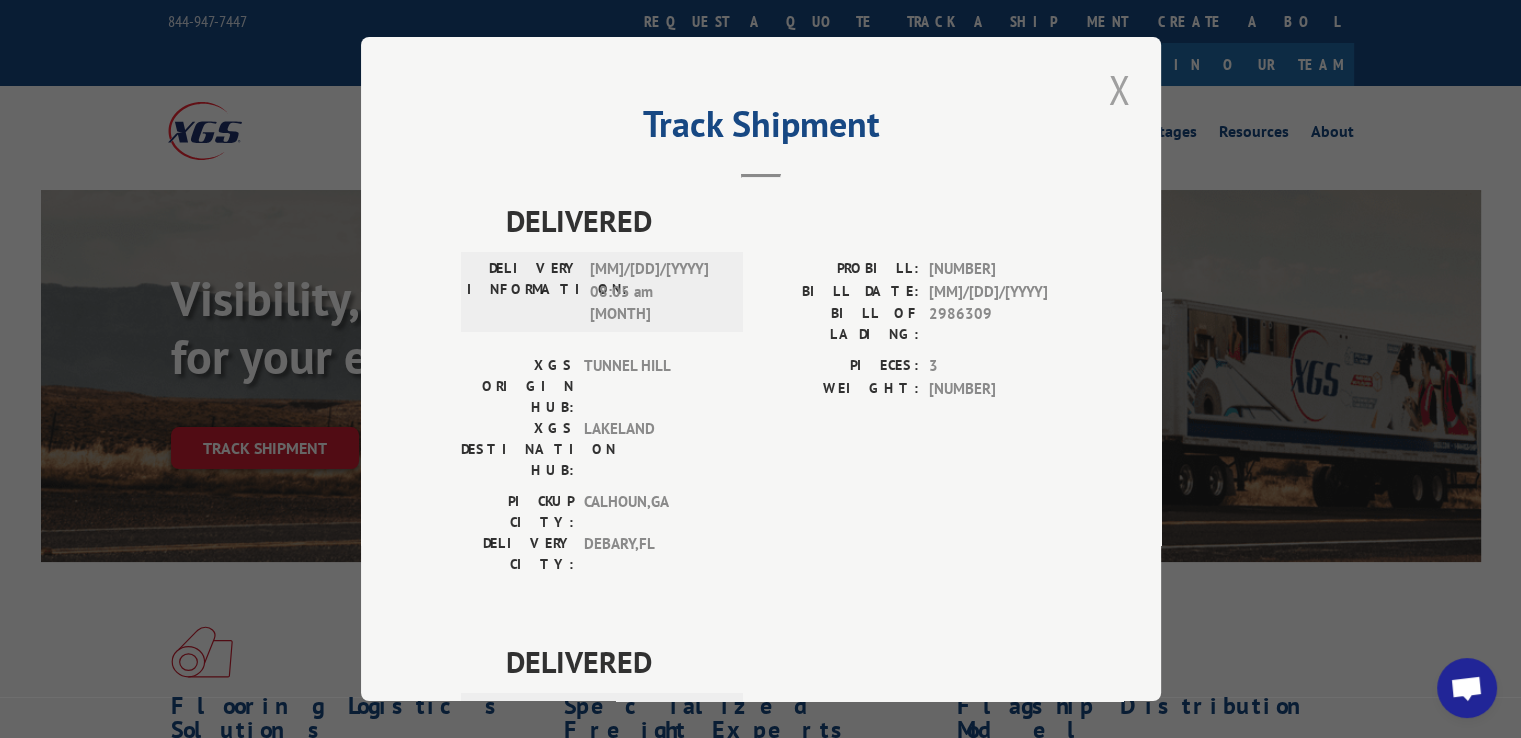 click at bounding box center (1119, 89) 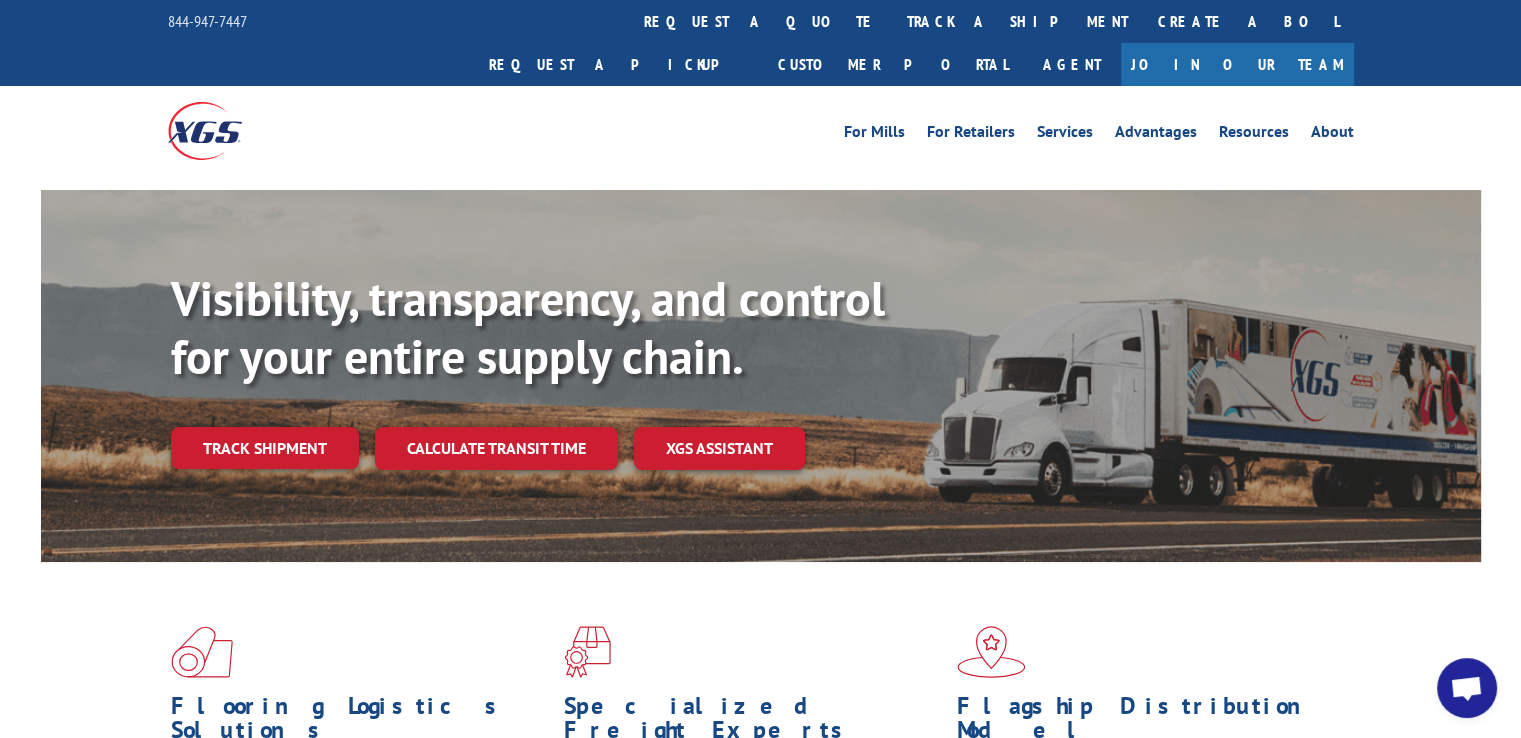 click on "track a shipment" at bounding box center [1017, 21] 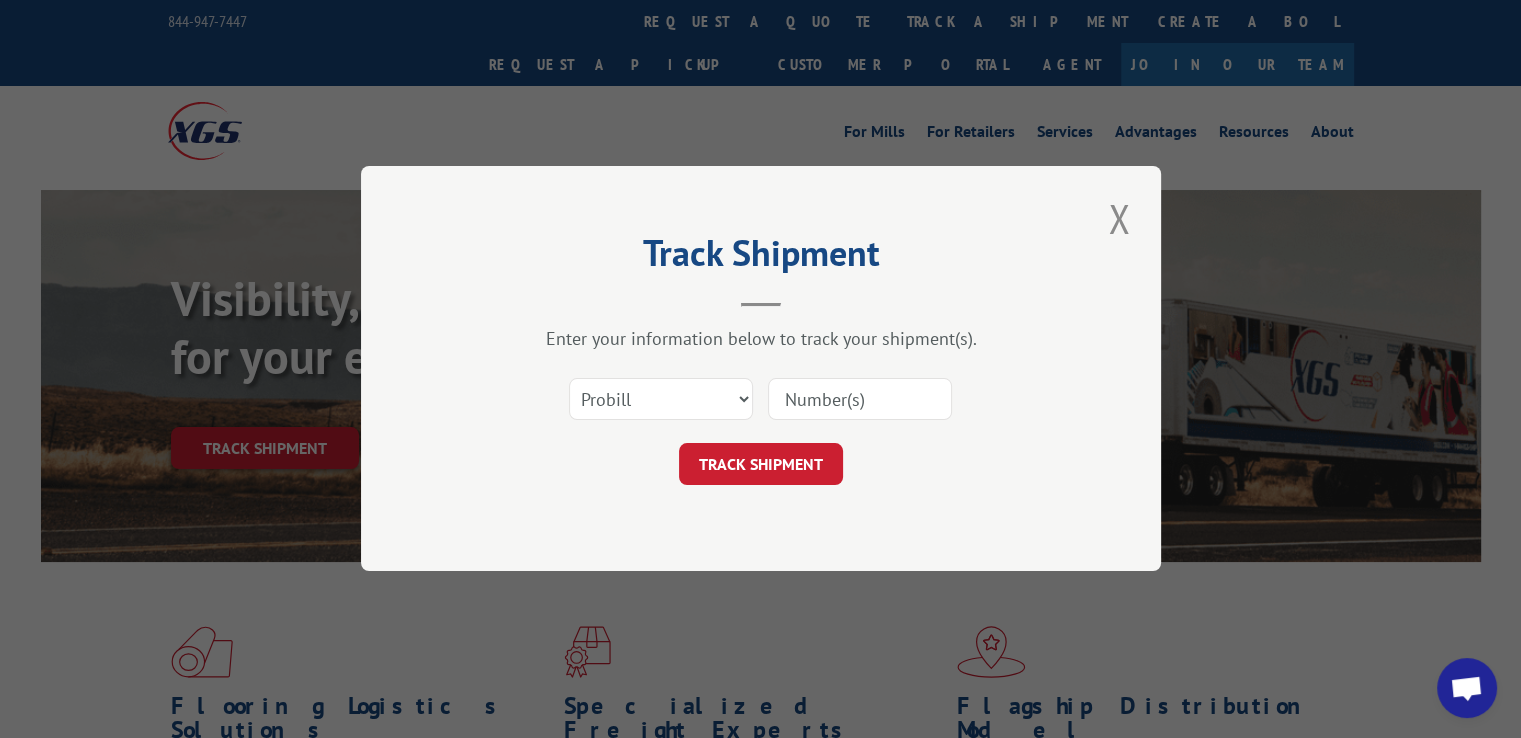 scroll, scrollTop: 0, scrollLeft: 0, axis: both 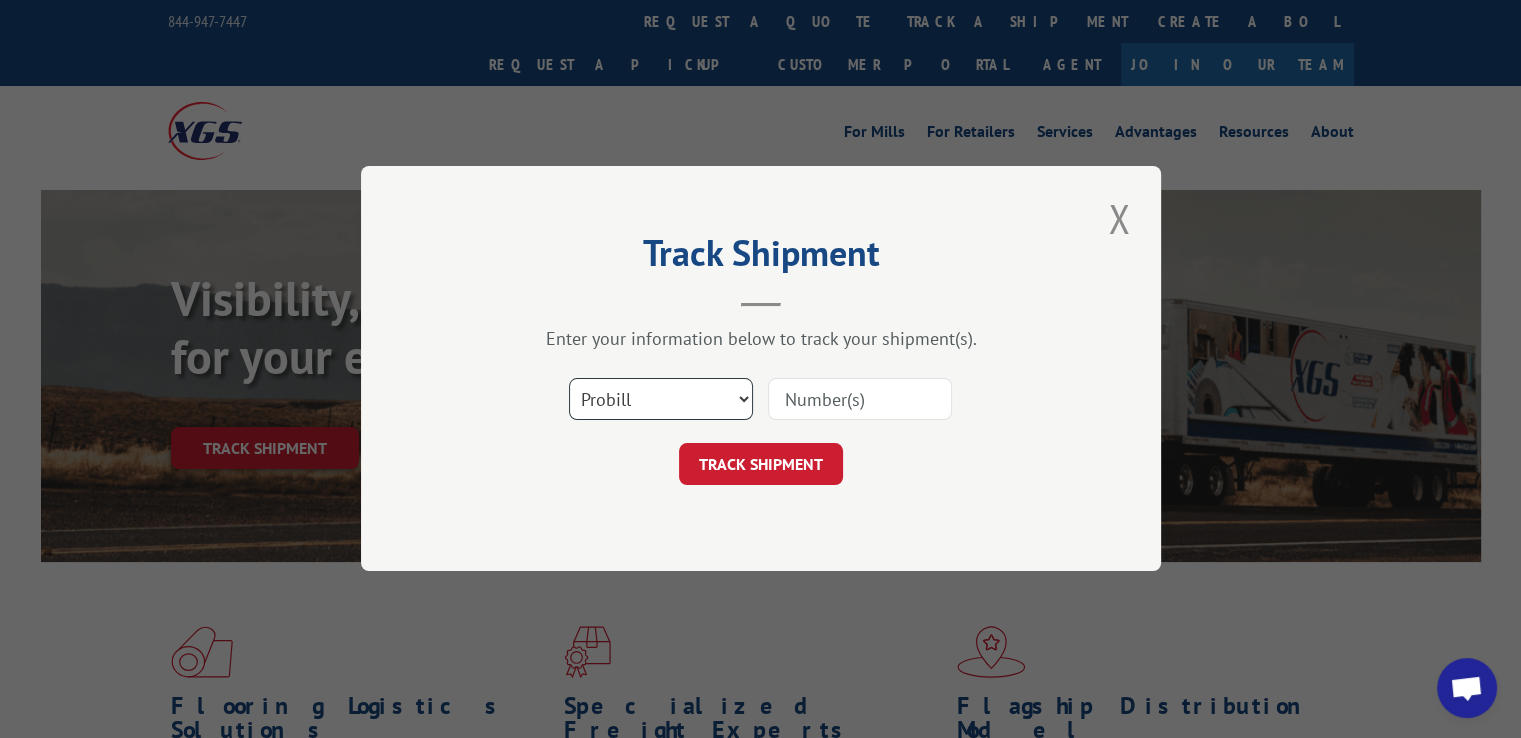 drag, startPoint x: 601, startPoint y: 395, endPoint x: 617, endPoint y: 416, distance: 26.400757 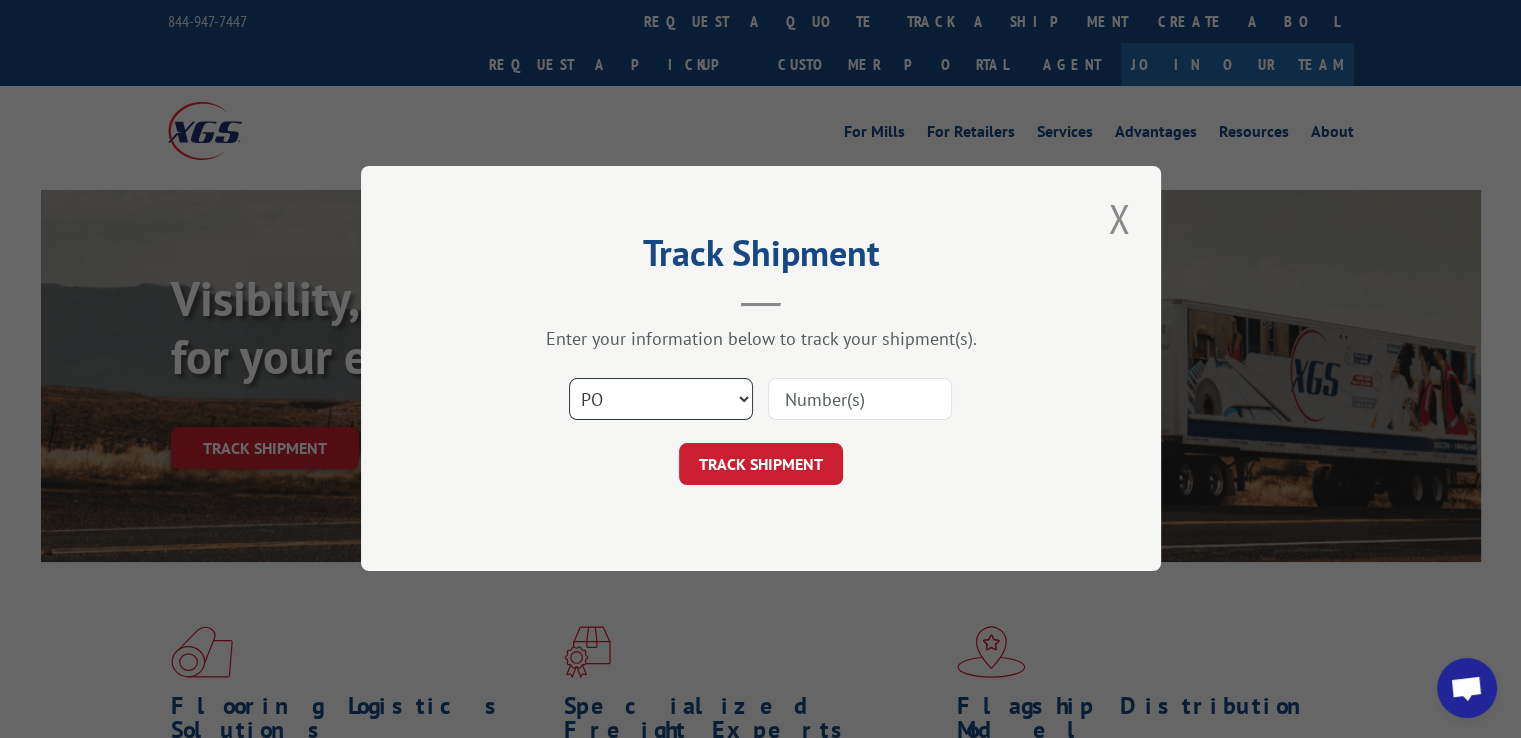 click on "Select category... Probill BOL PO" at bounding box center [661, 400] 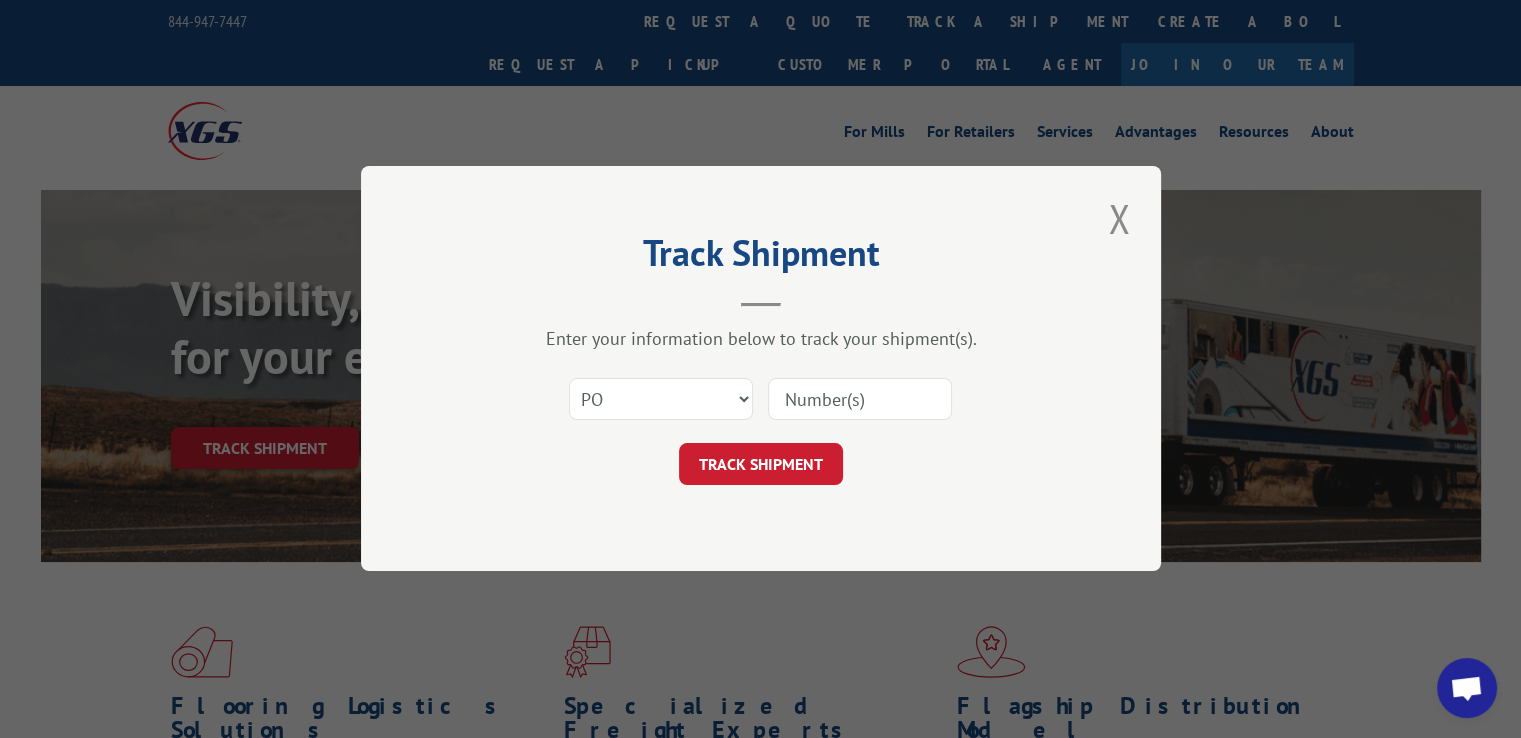 click at bounding box center (860, 400) 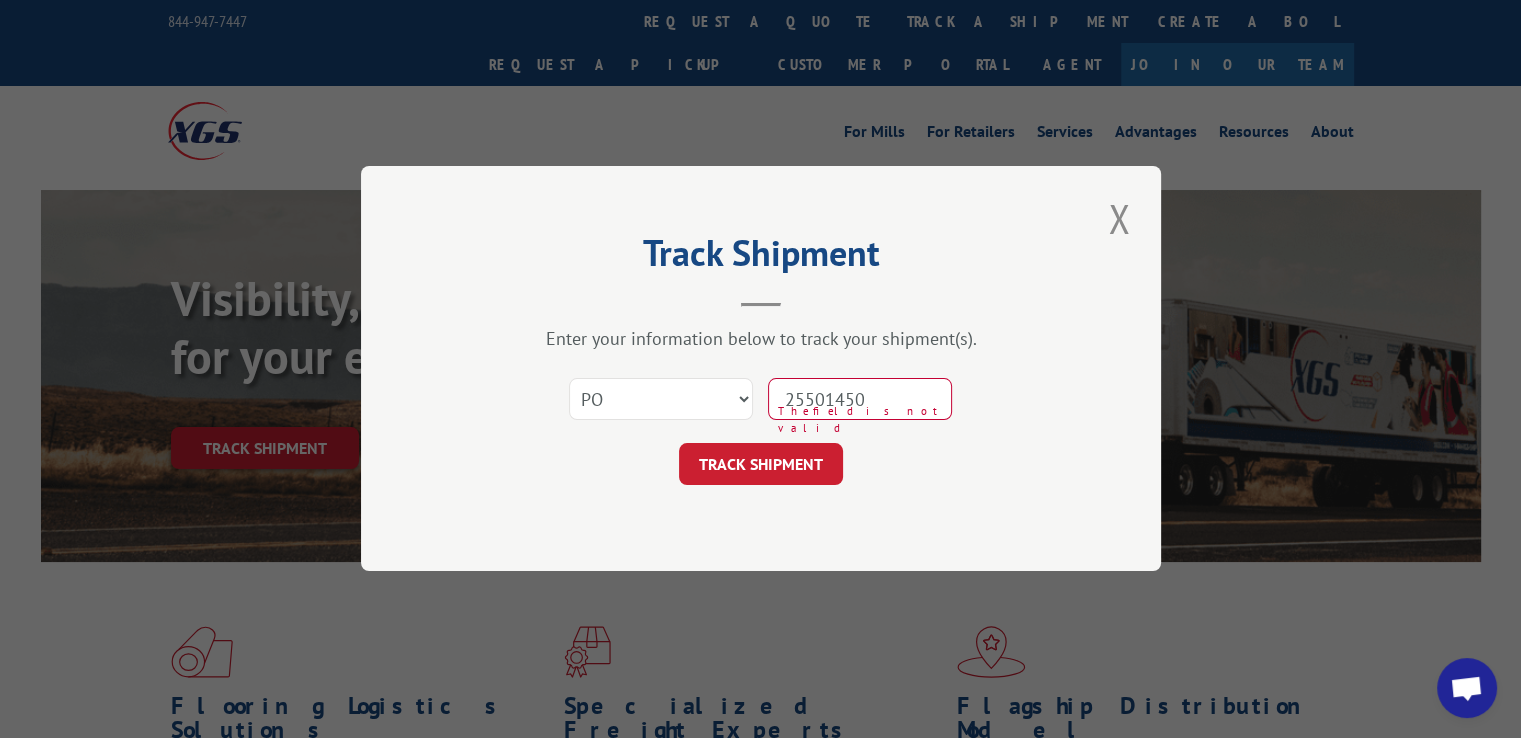 drag, startPoint x: 819, startPoint y: 393, endPoint x: 820, endPoint y: 404, distance: 11.045361 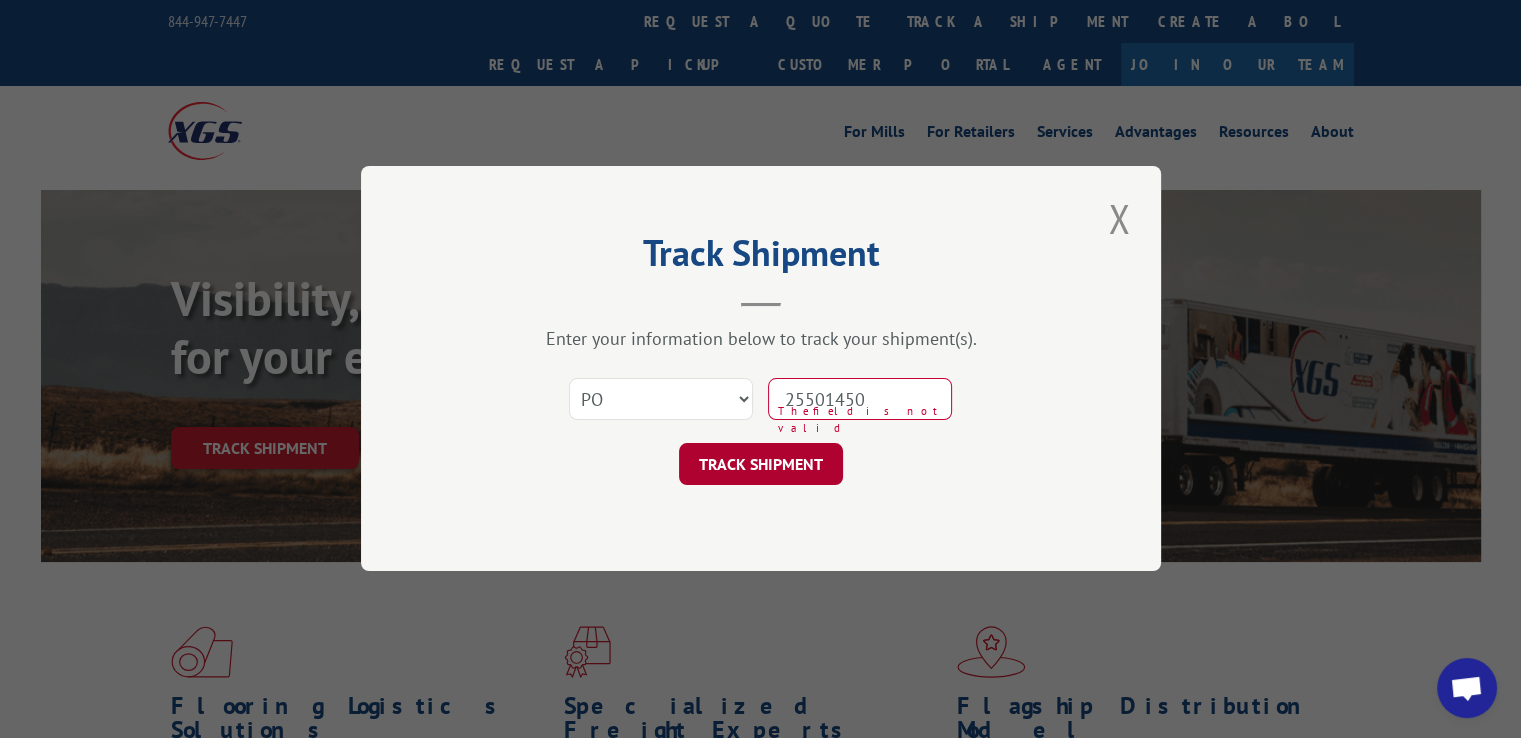 type on "25501450" 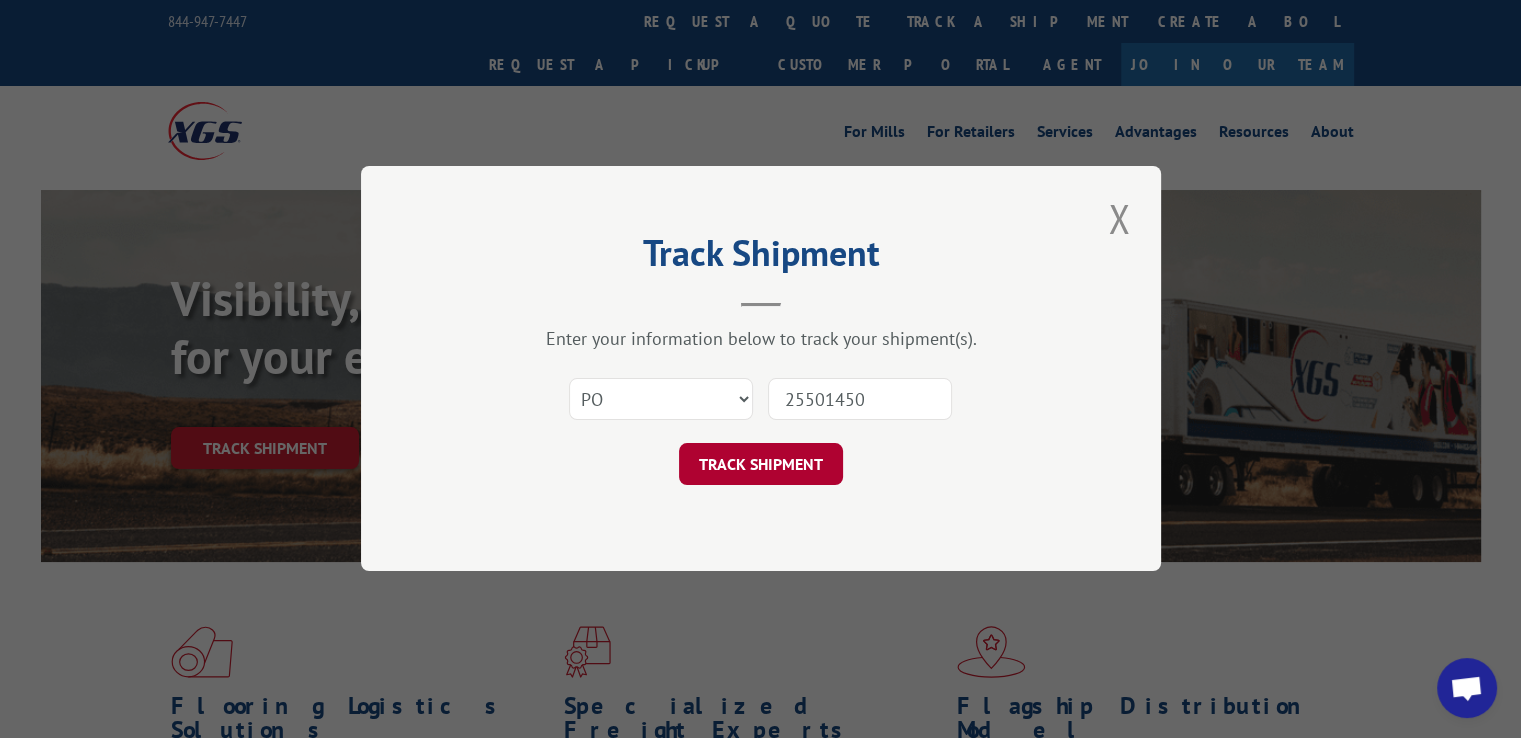 click on "TRACK SHIPMENT" at bounding box center (761, 465) 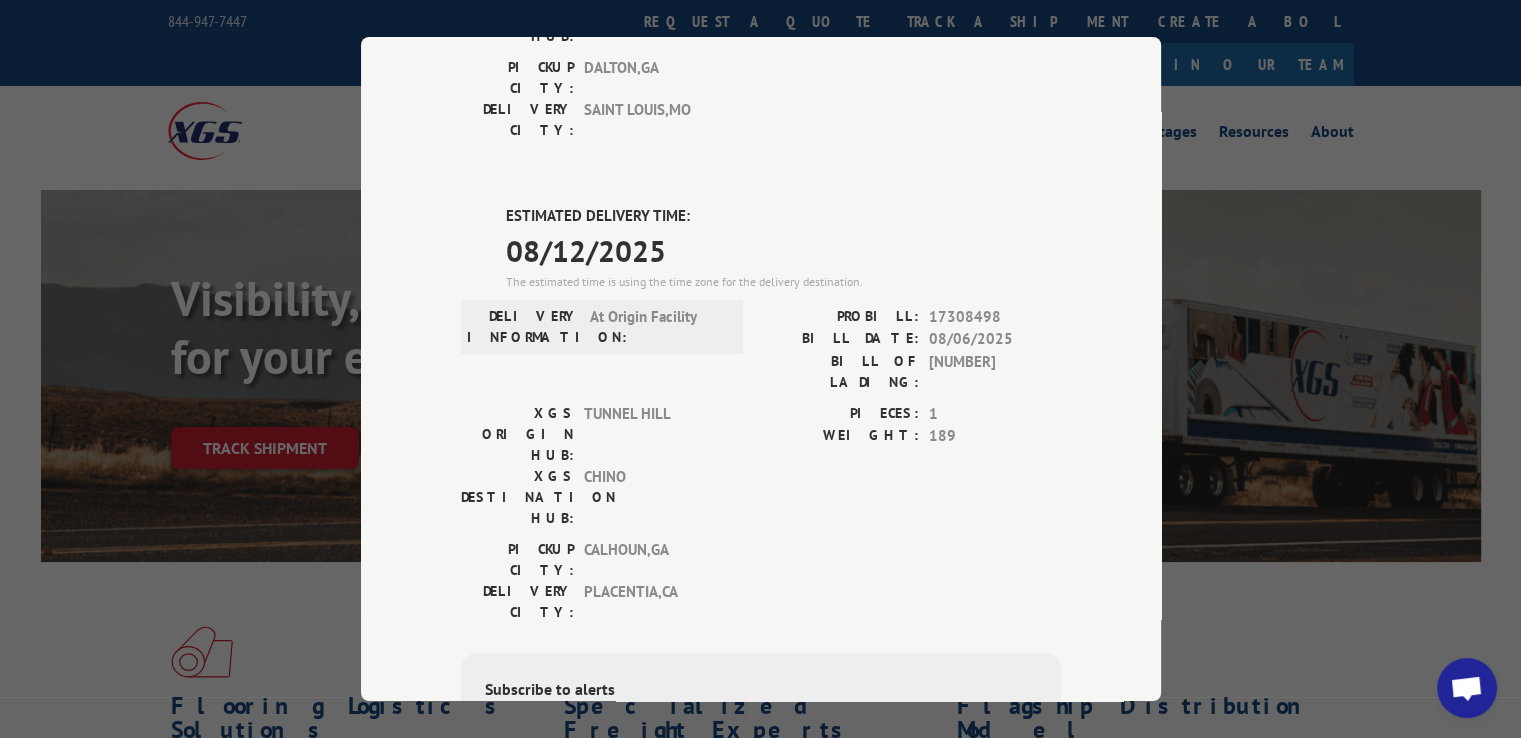 scroll, scrollTop: 262, scrollLeft: 0, axis: vertical 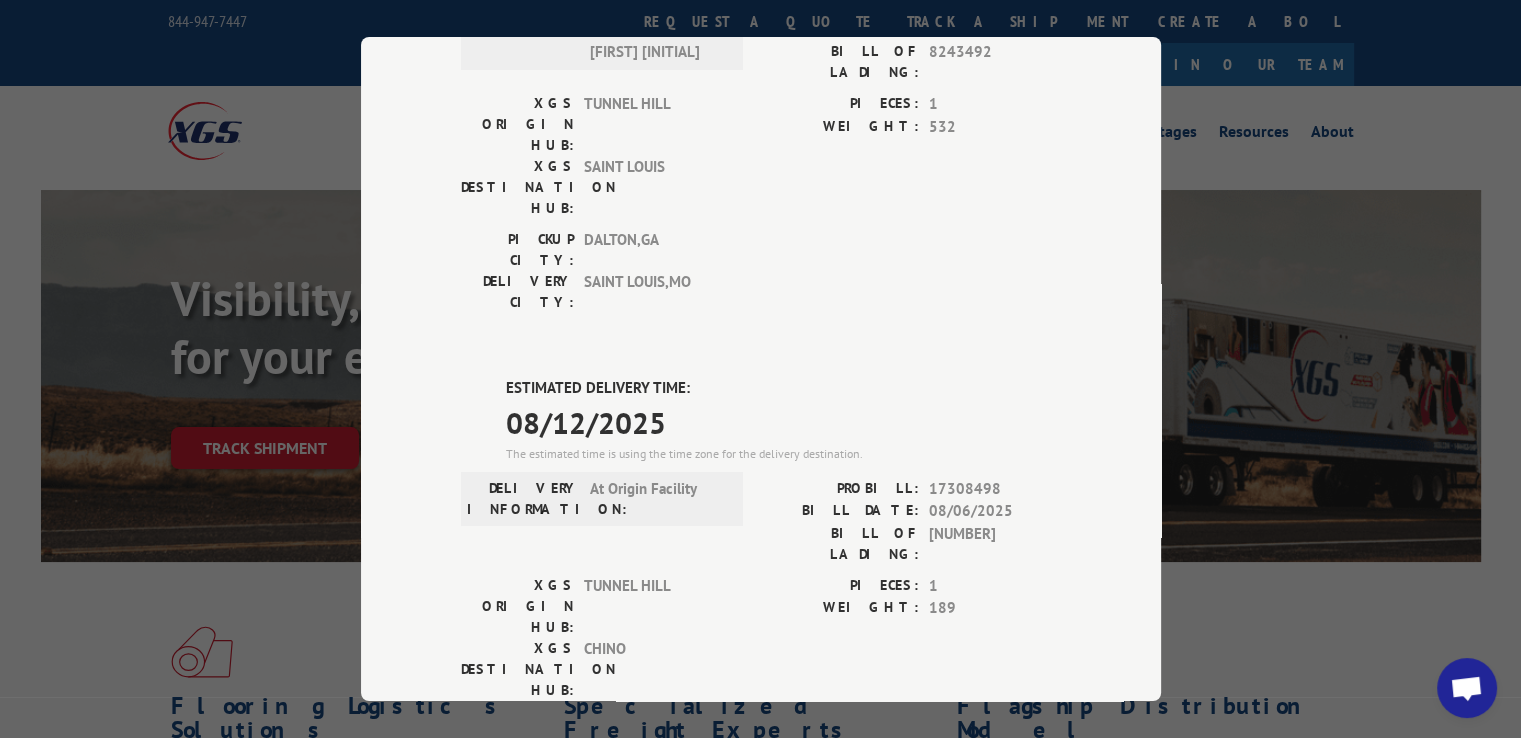 drag, startPoint x: 489, startPoint y: 333, endPoint x: 671, endPoint y: 297, distance: 185.52628 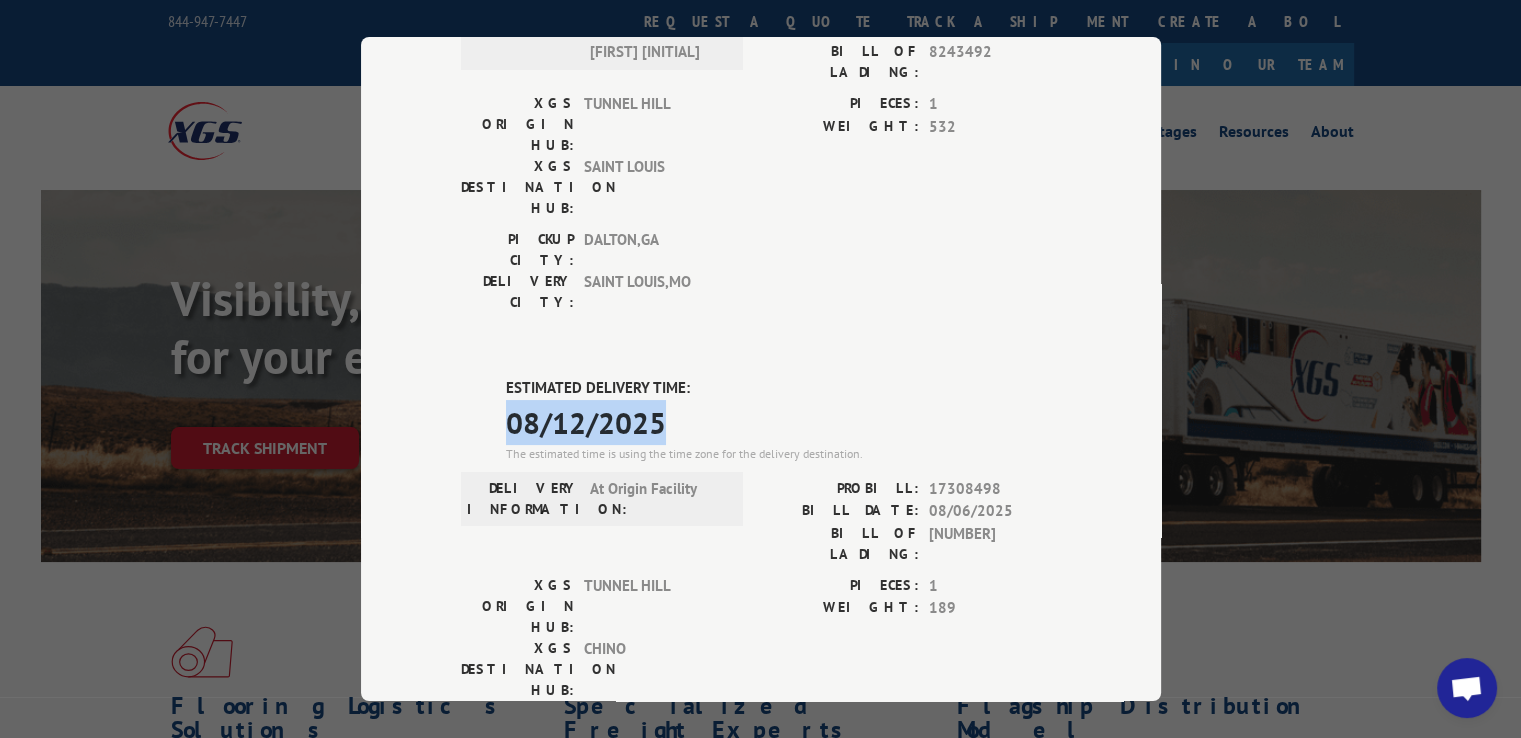 drag, startPoint x: 676, startPoint y: 303, endPoint x: 426, endPoint y: 303, distance: 250 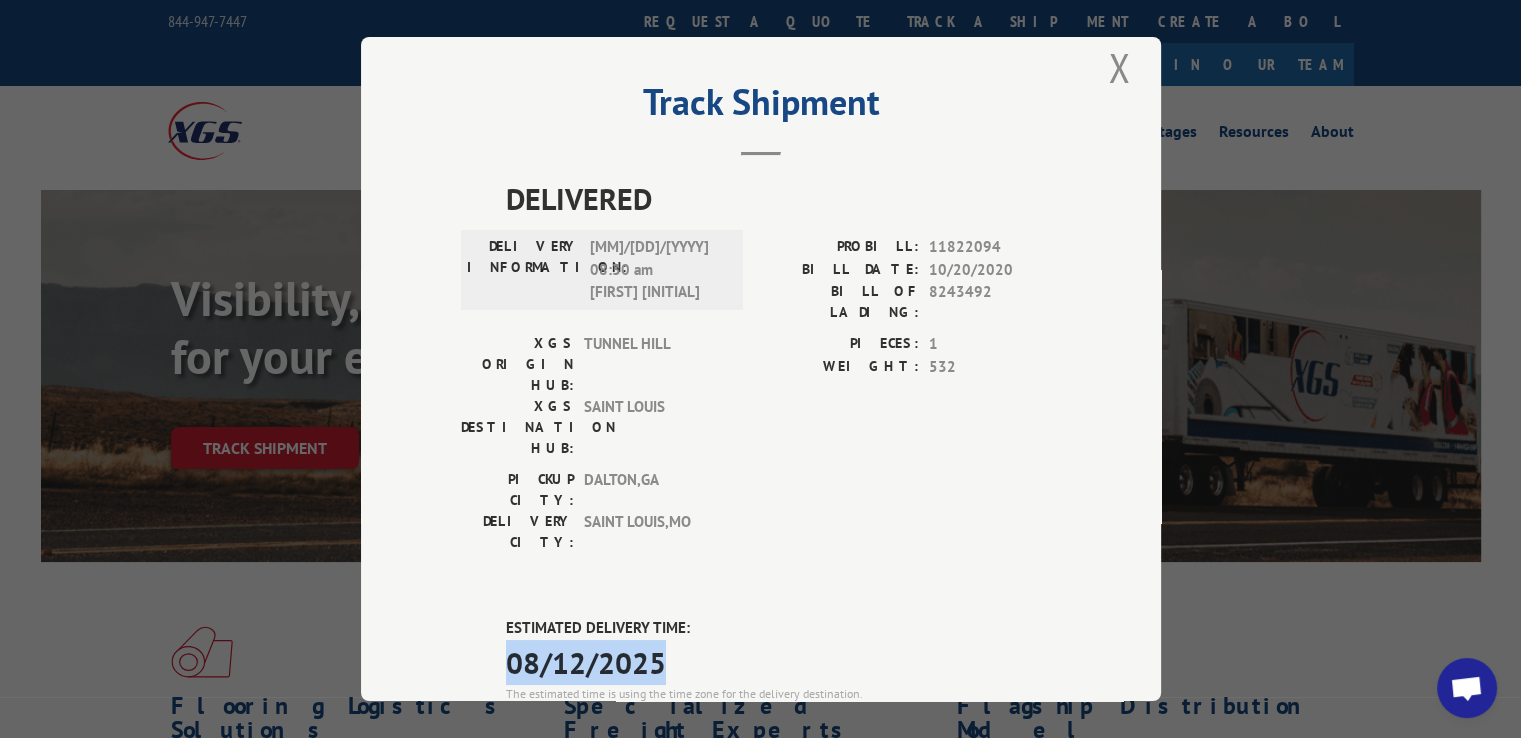 scroll, scrollTop: 0, scrollLeft: 0, axis: both 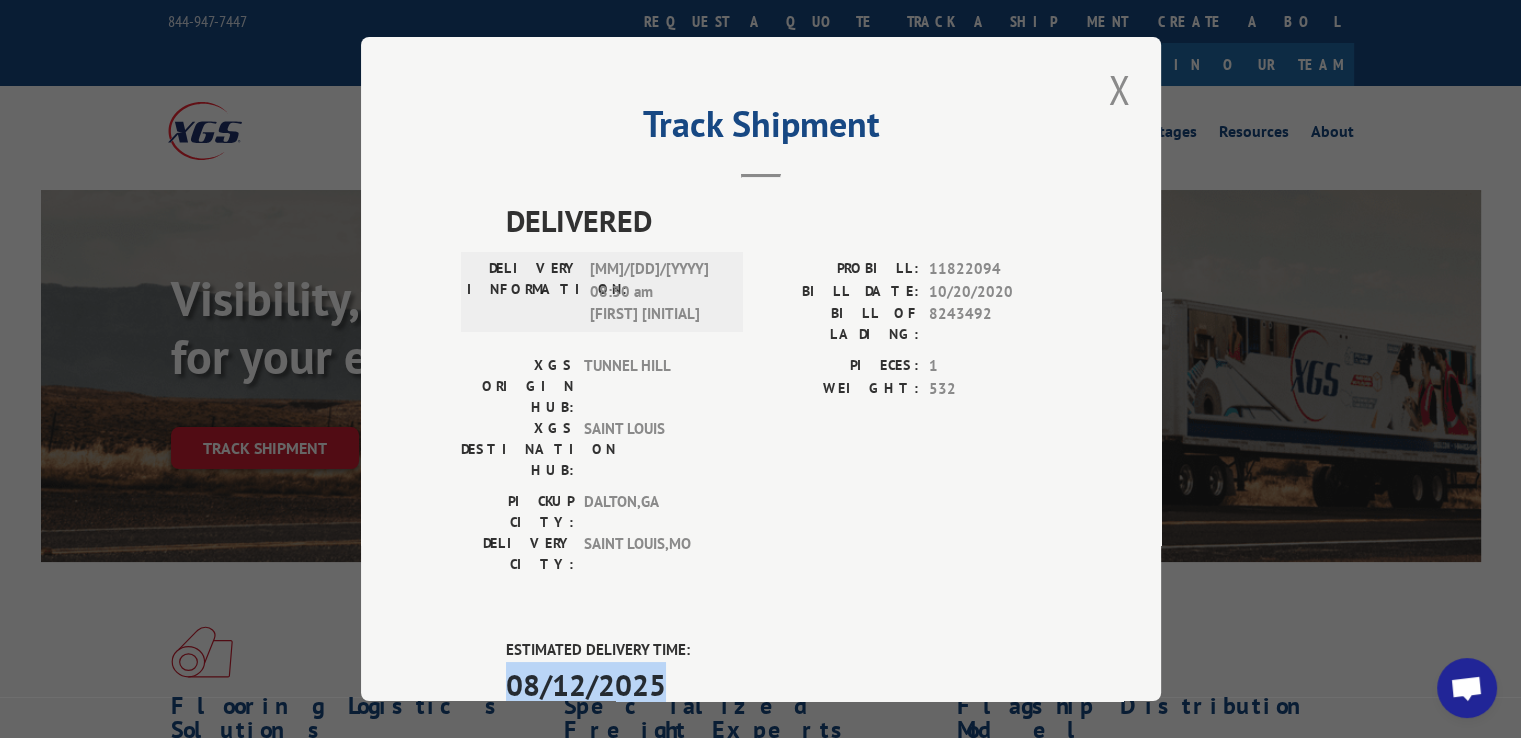 drag, startPoint x: 1095, startPoint y: 90, endPoint x: 1050, endPoint y: 97, distance: 45.54119 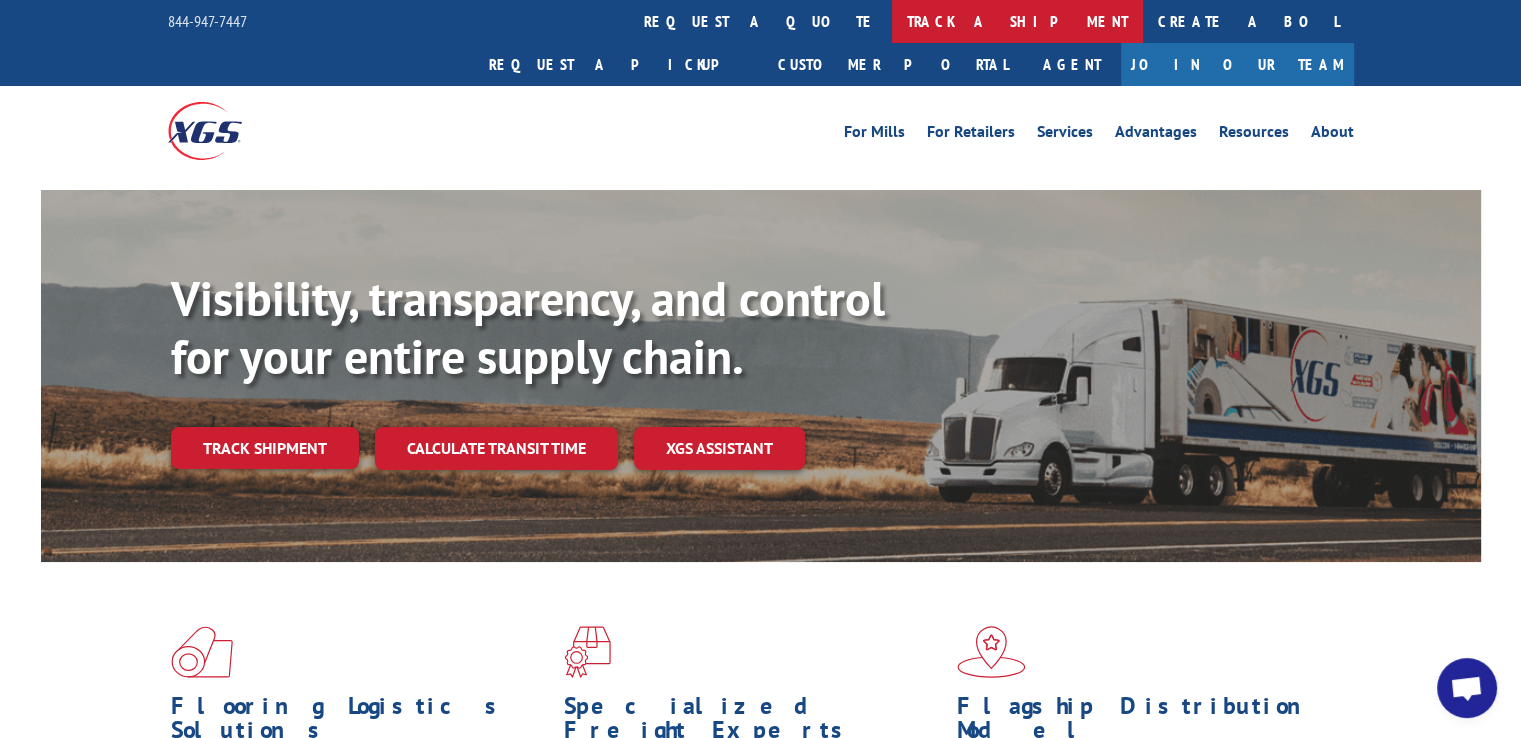 click on "track a shipment" at bounding box center [1017, 21] 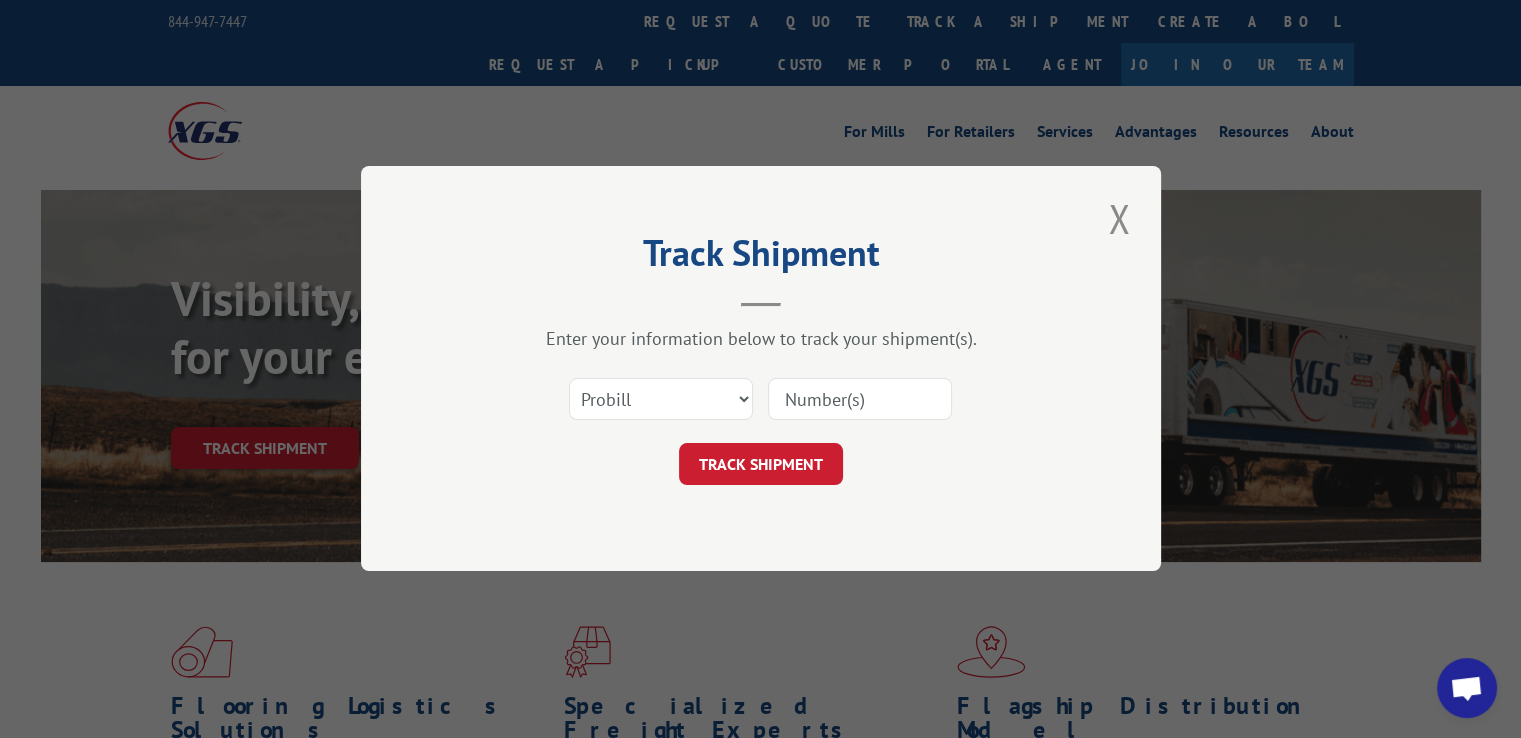 scroll, scrollTop: 0, scrollLeft: 0, axis: both 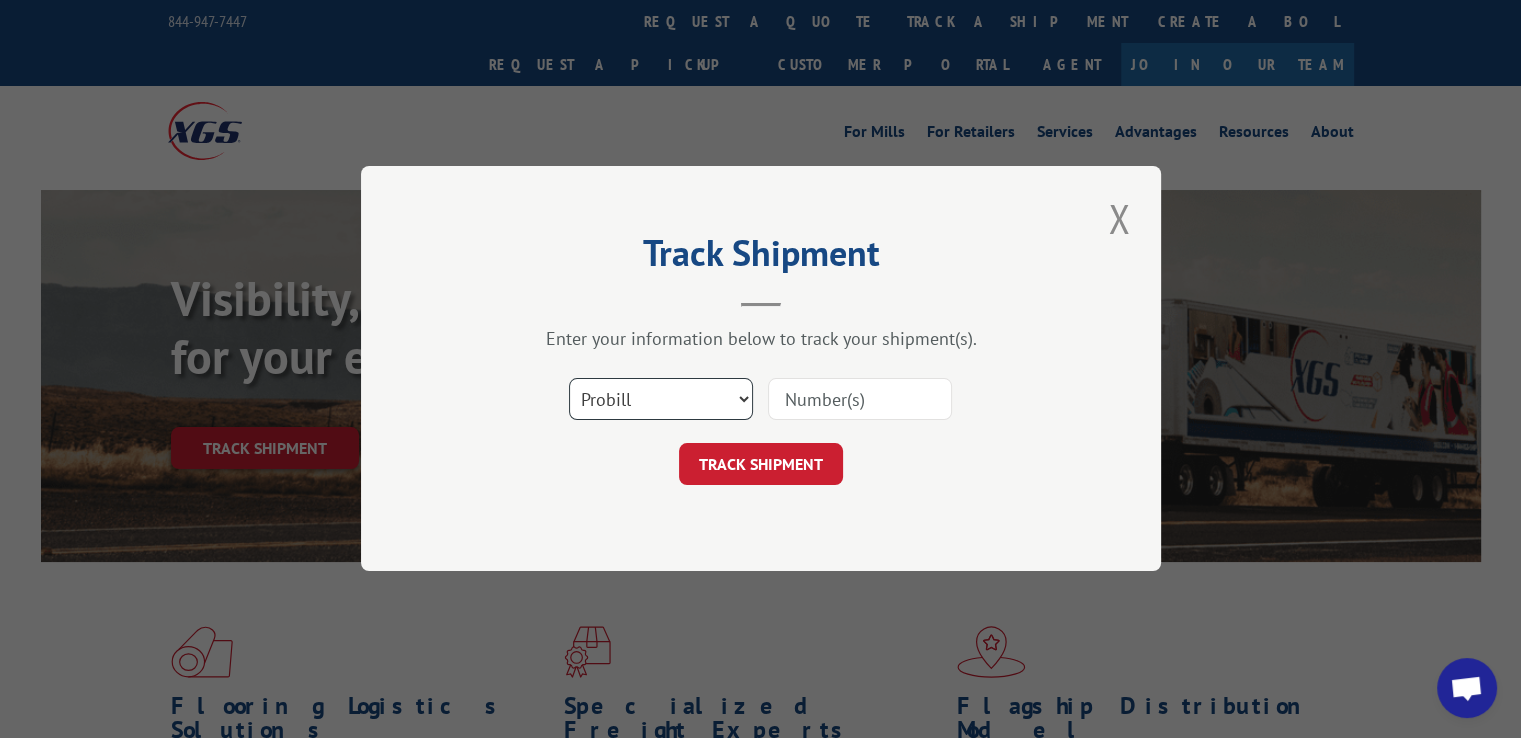 click on "Select category... Probill BOL PO" at bounding box center [661, 400] 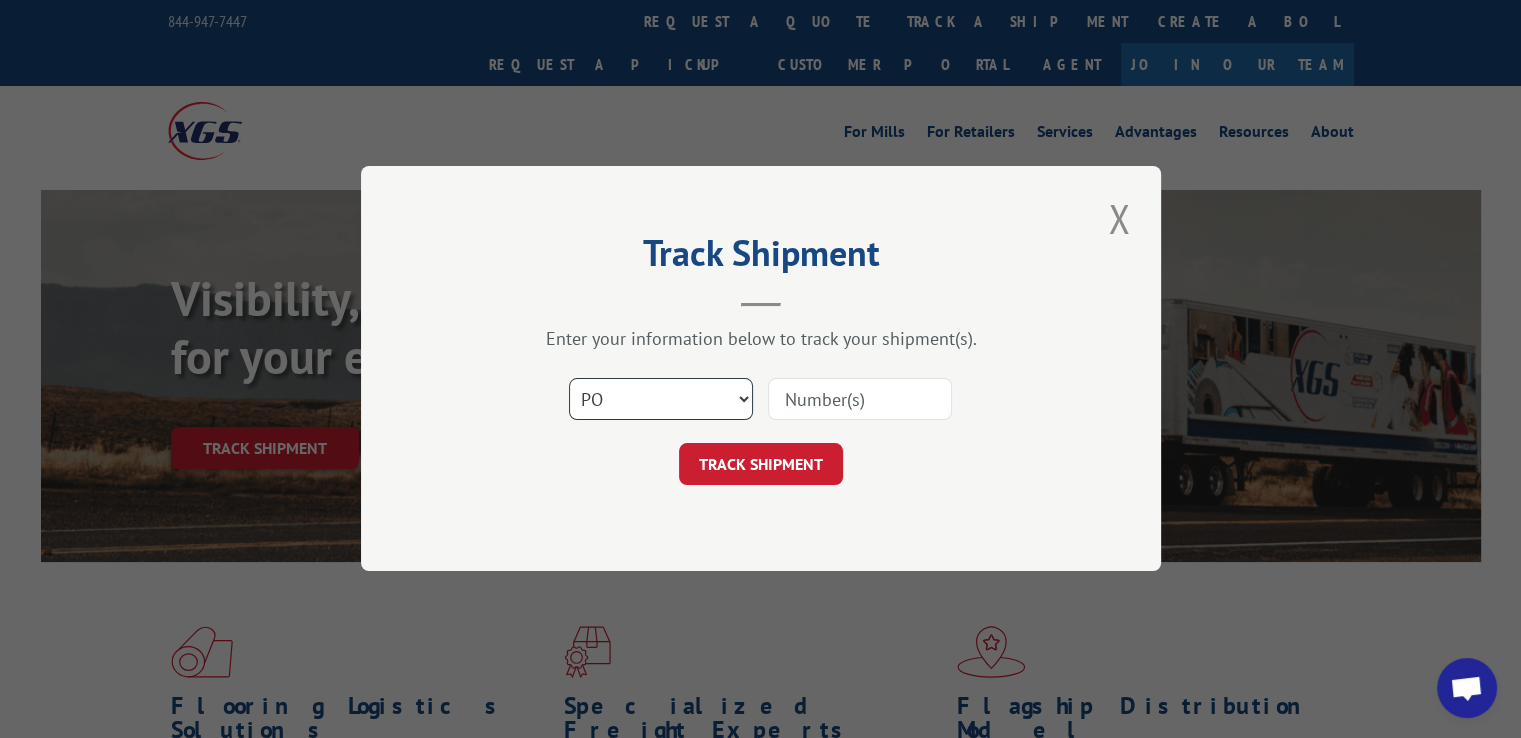 click on "Select category... Probill BOL PO" at bounding box center [661, 400] 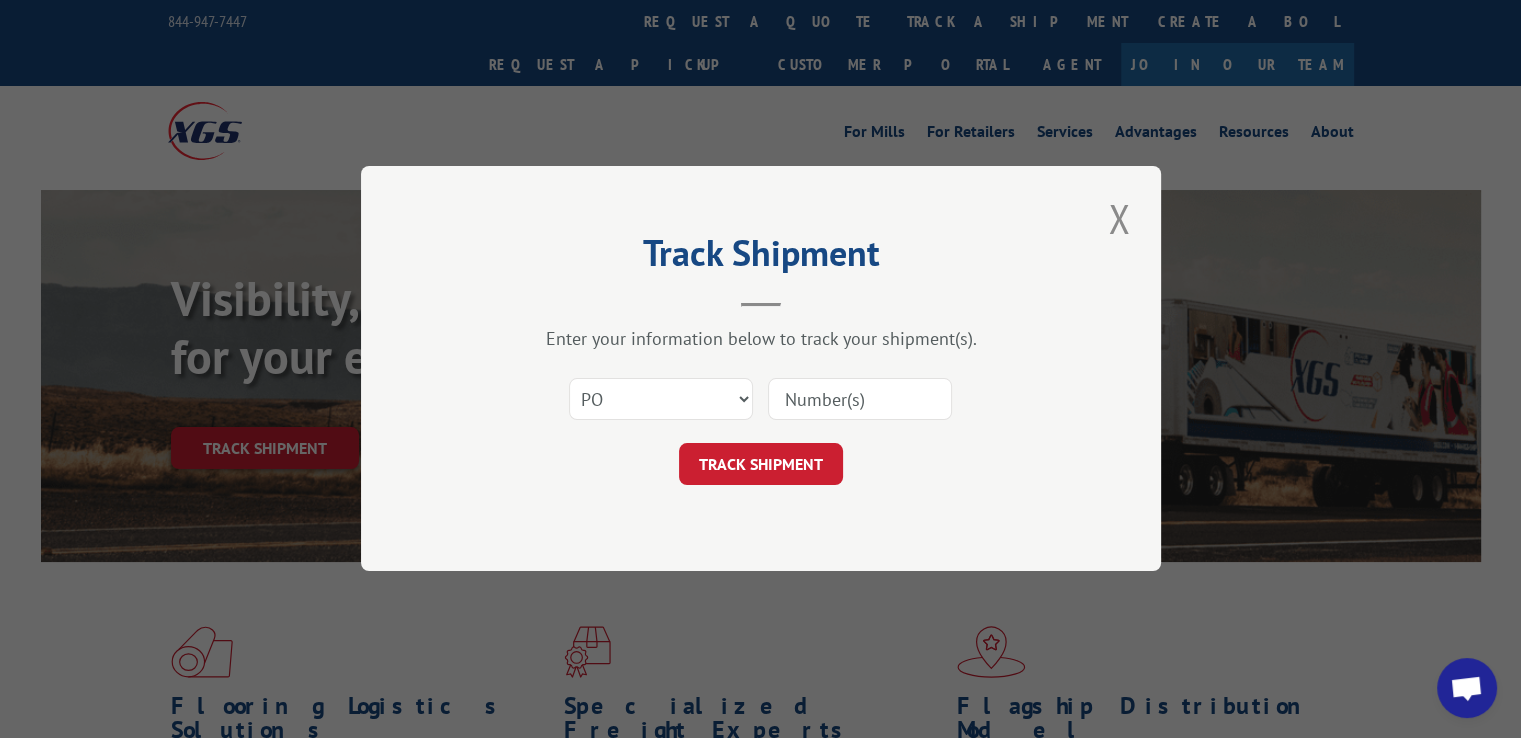 click at bounding box center (860, 400) 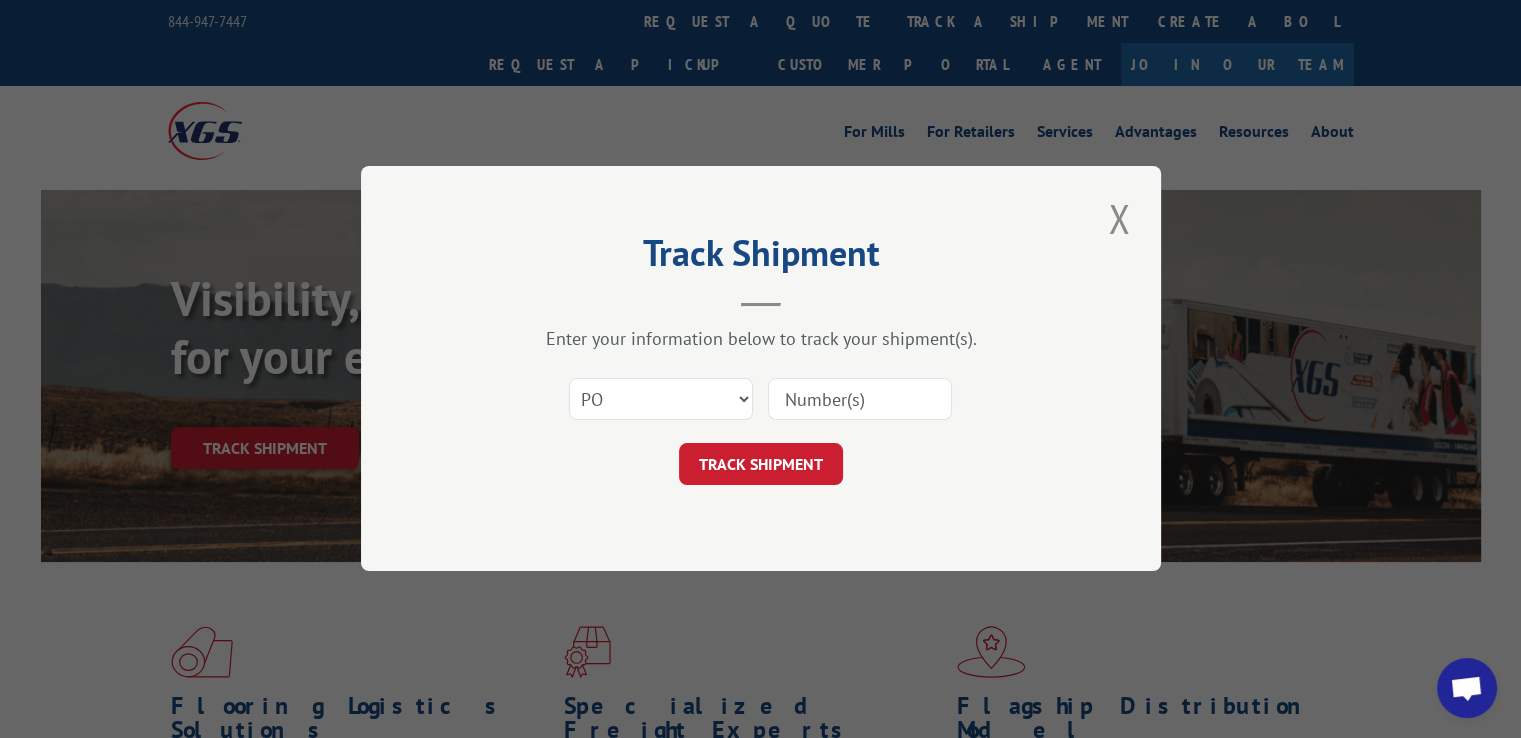 paste on "25501458" 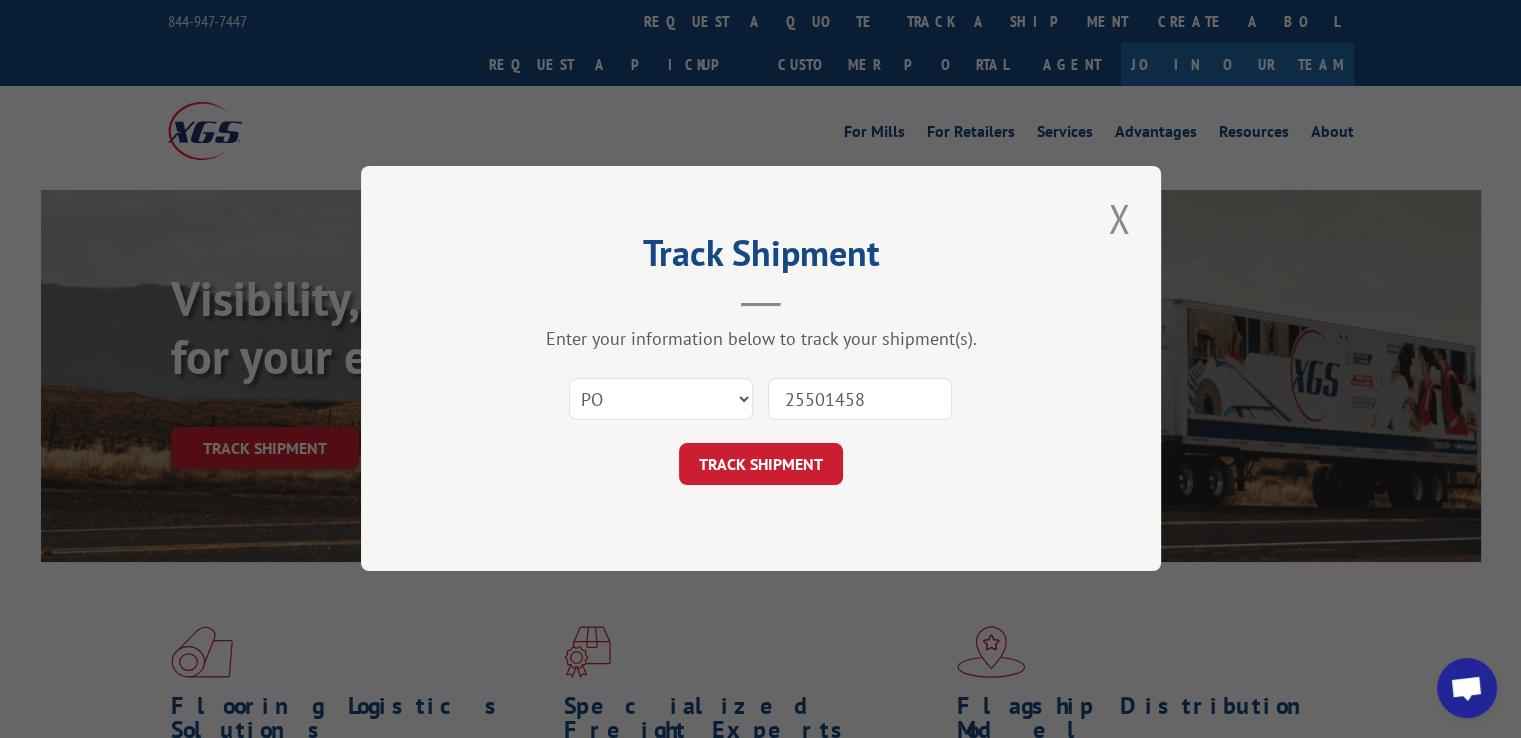 type on "25501458" 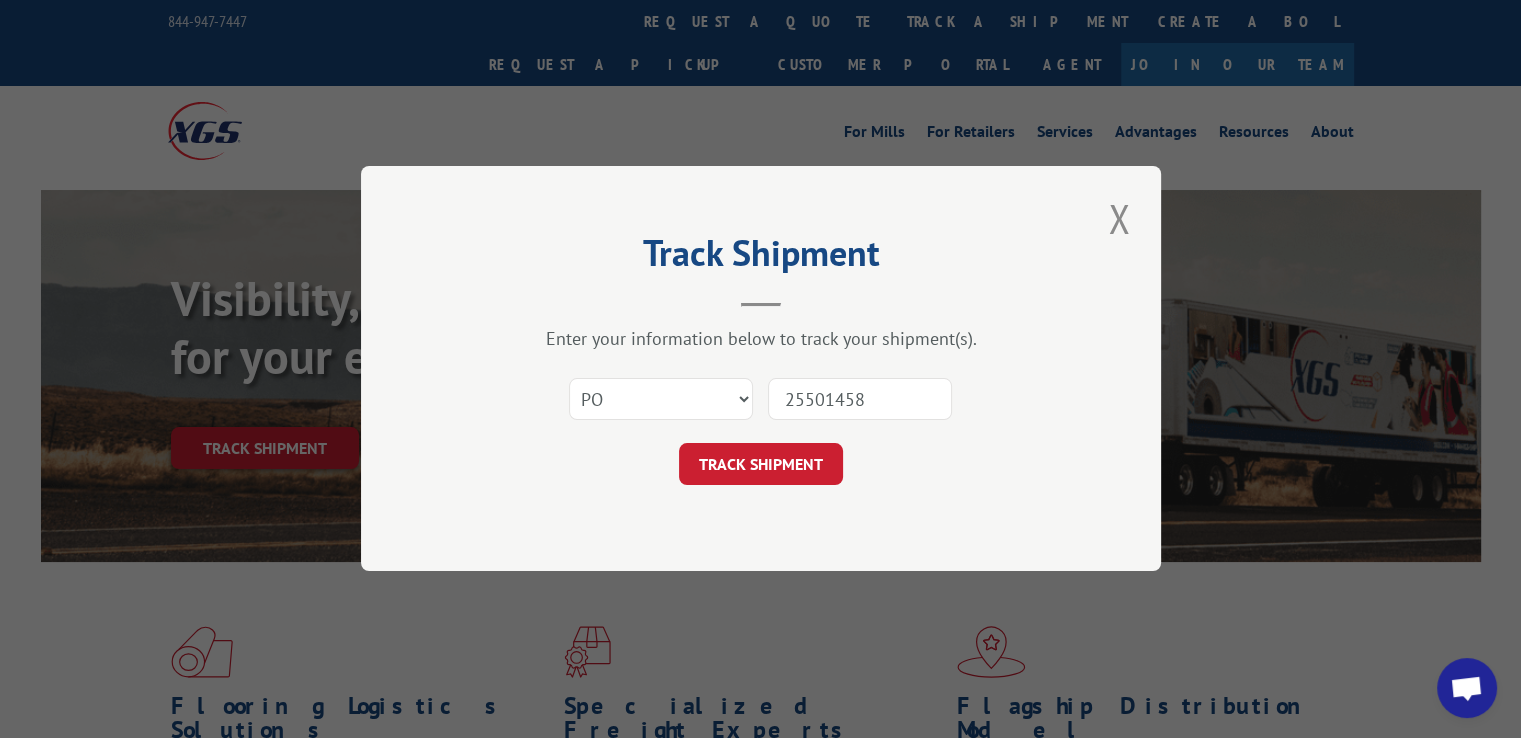 drag, startPoint x: 807, startPoint y: 429, endPoint x: 806, endPoint y: 441, distance: 12.0415945 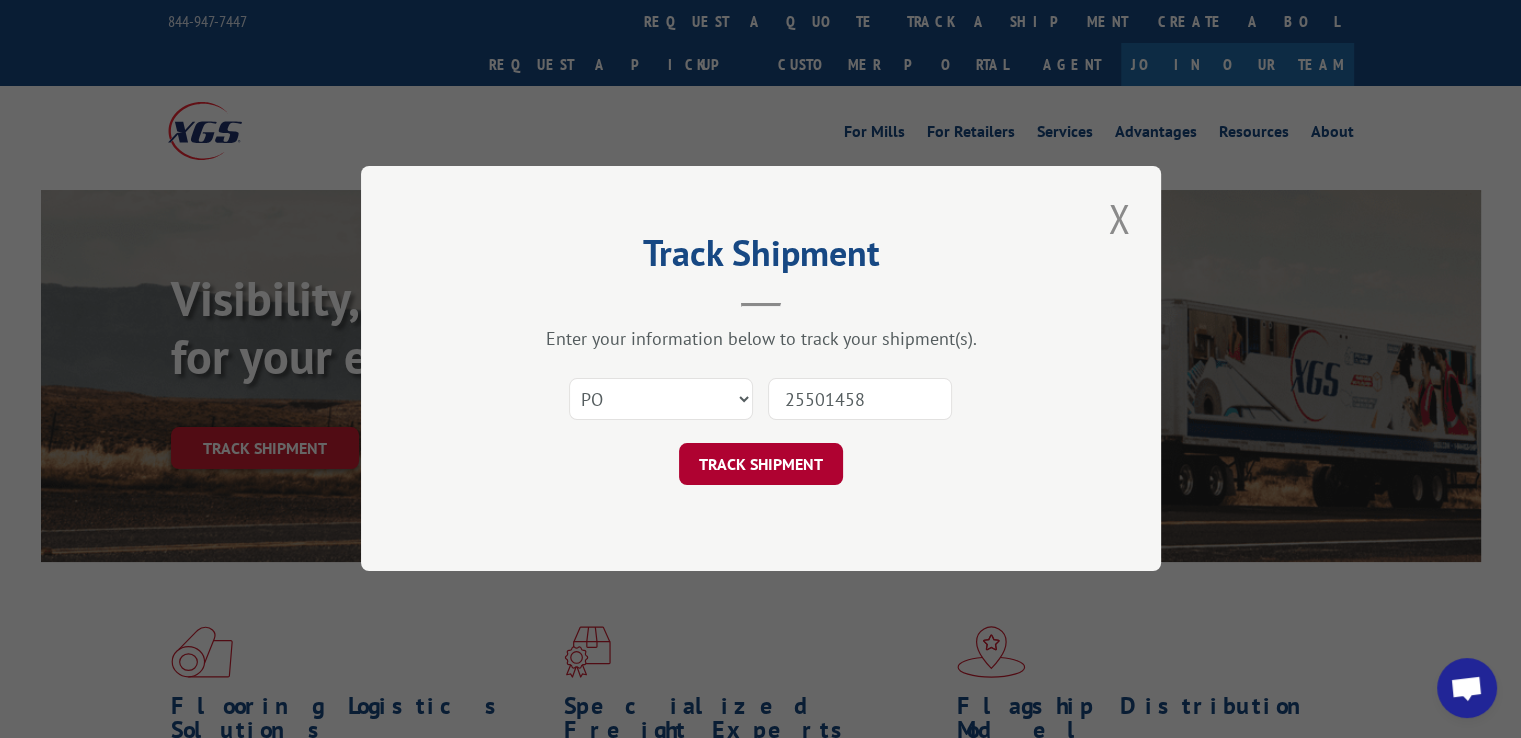 click on "TRACK SHIPMENT" at bounding box center [761, 465] 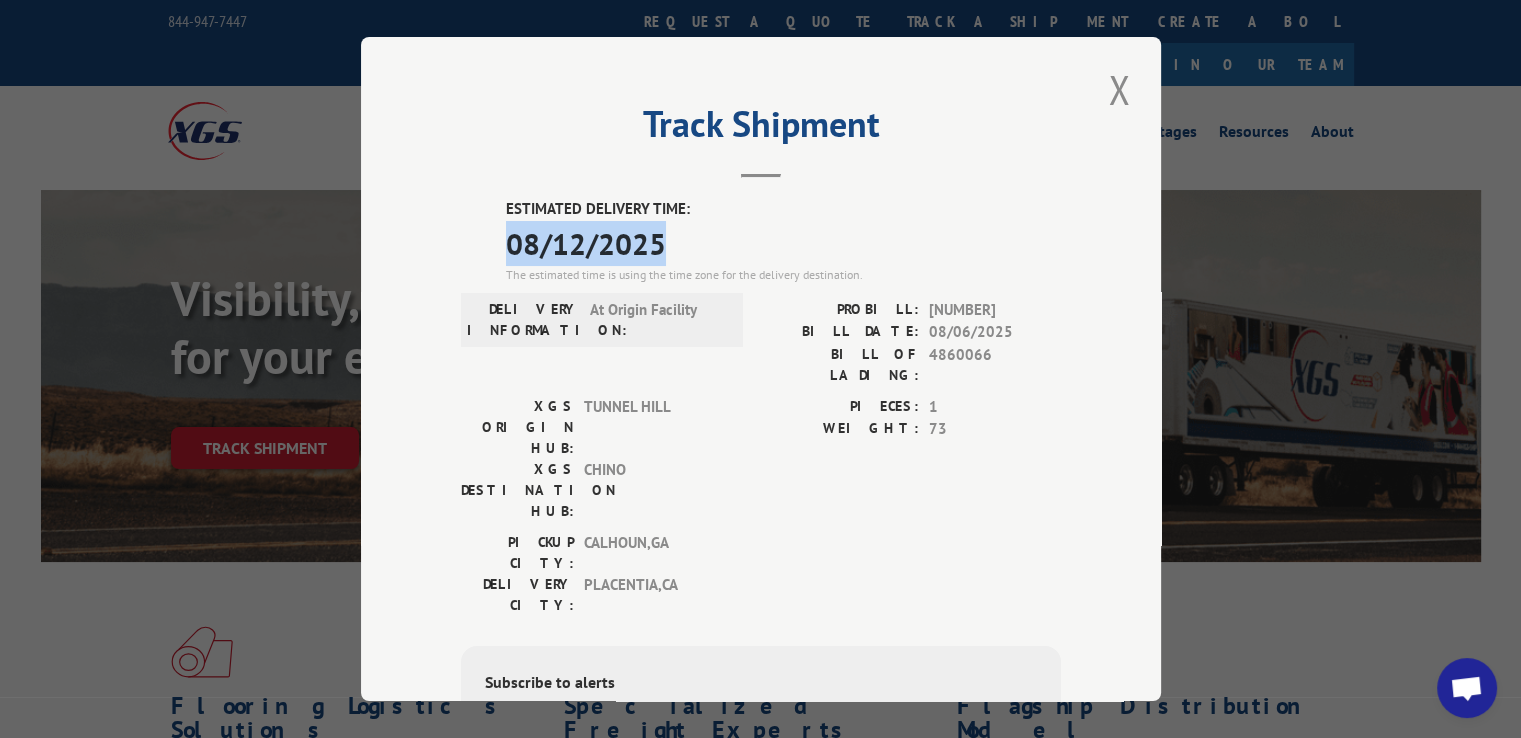 drag, startPoint x: 587, startPoint y: 252, endPoint x: 718, endPoint y: 252, distance: 131 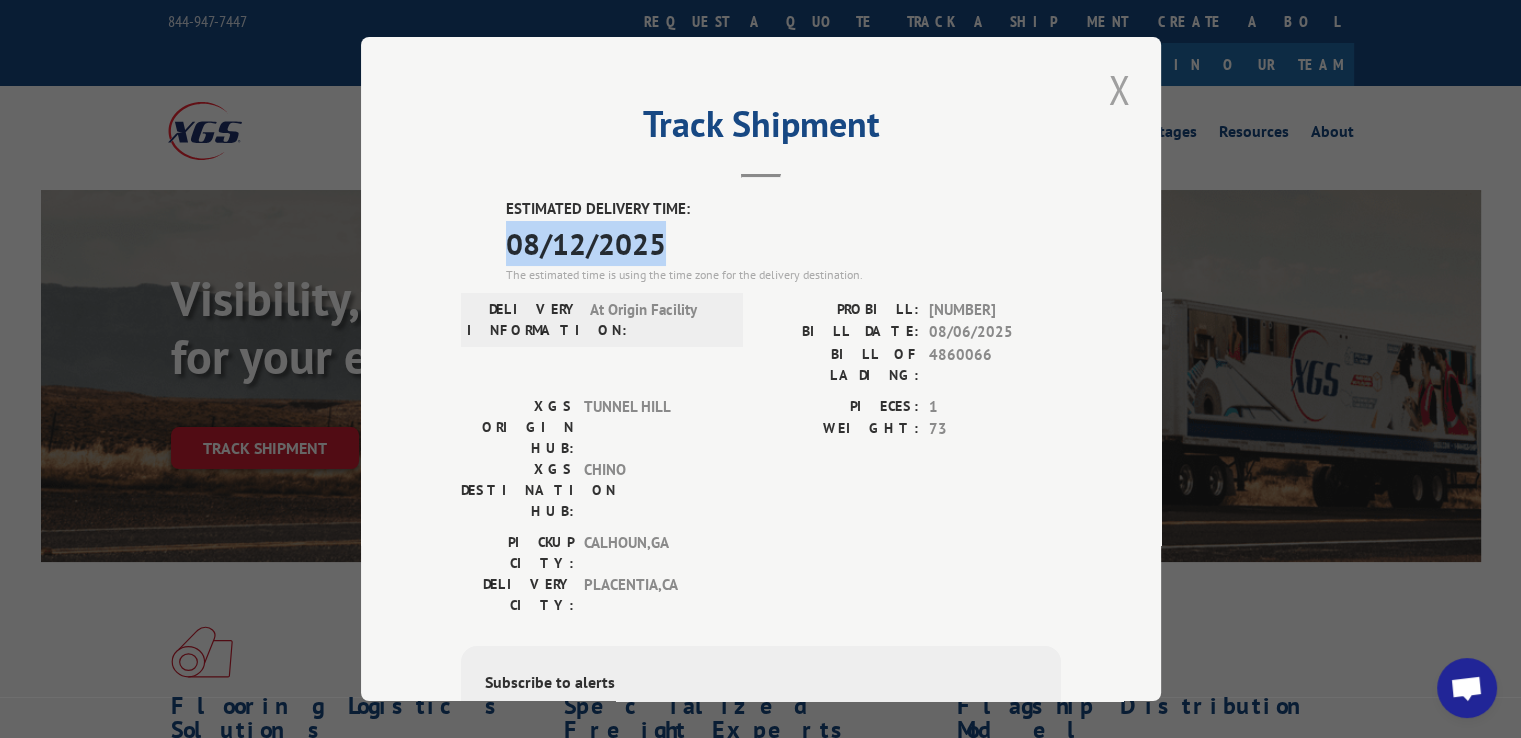 click at bounding box center (1119, 89) 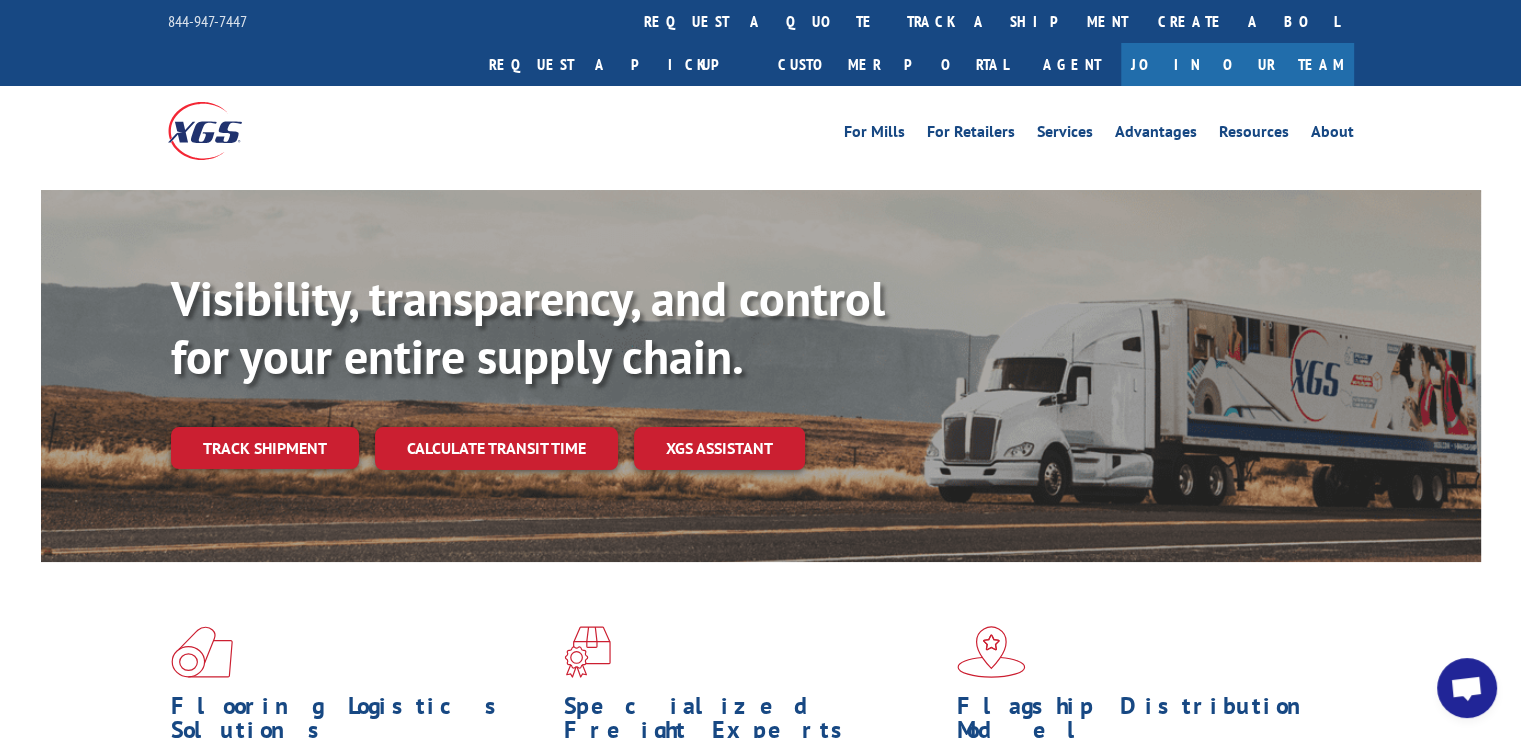 click on "track a shipment" at bounding box center (1017, 21) 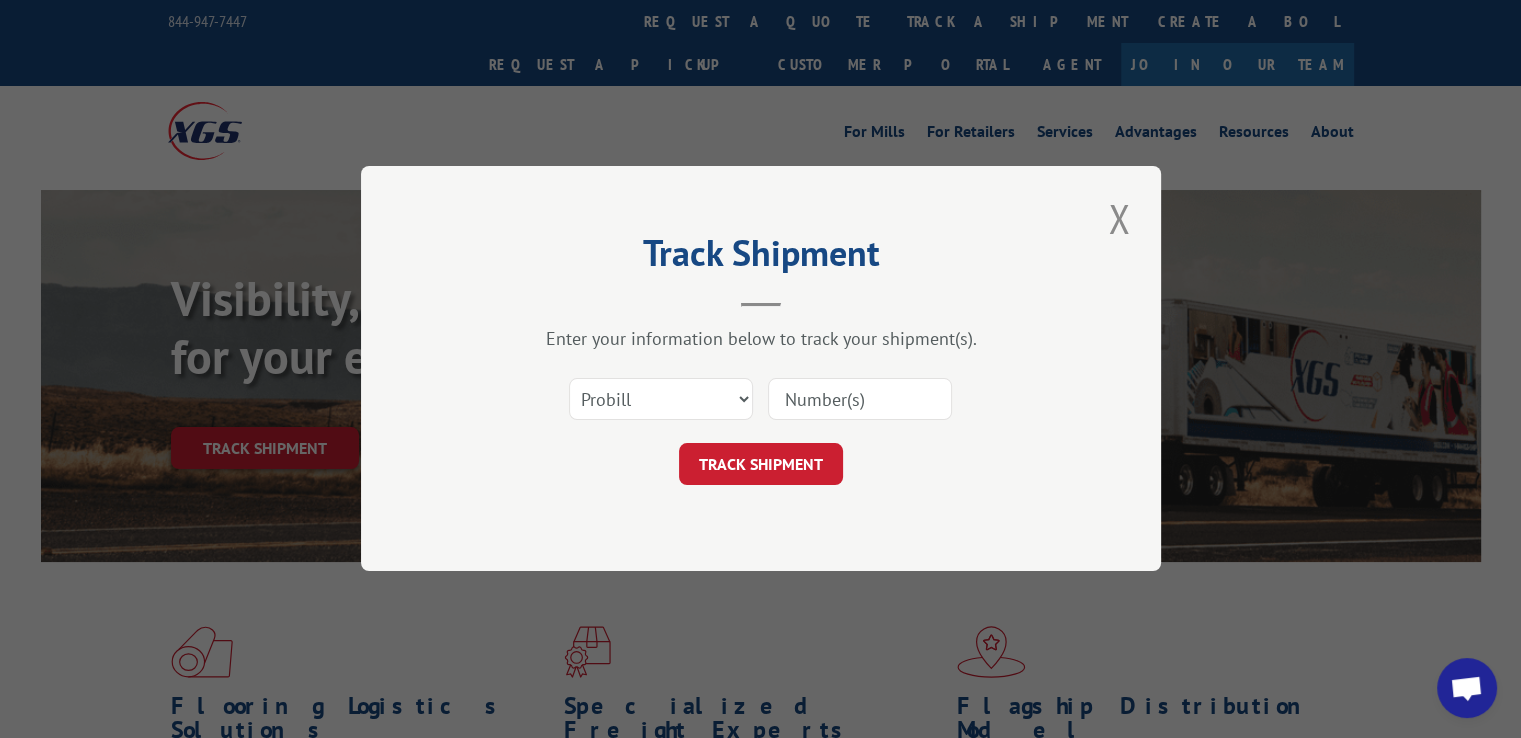 click on "Select category... Probill BOL PO" at bounding box center (761, 400) 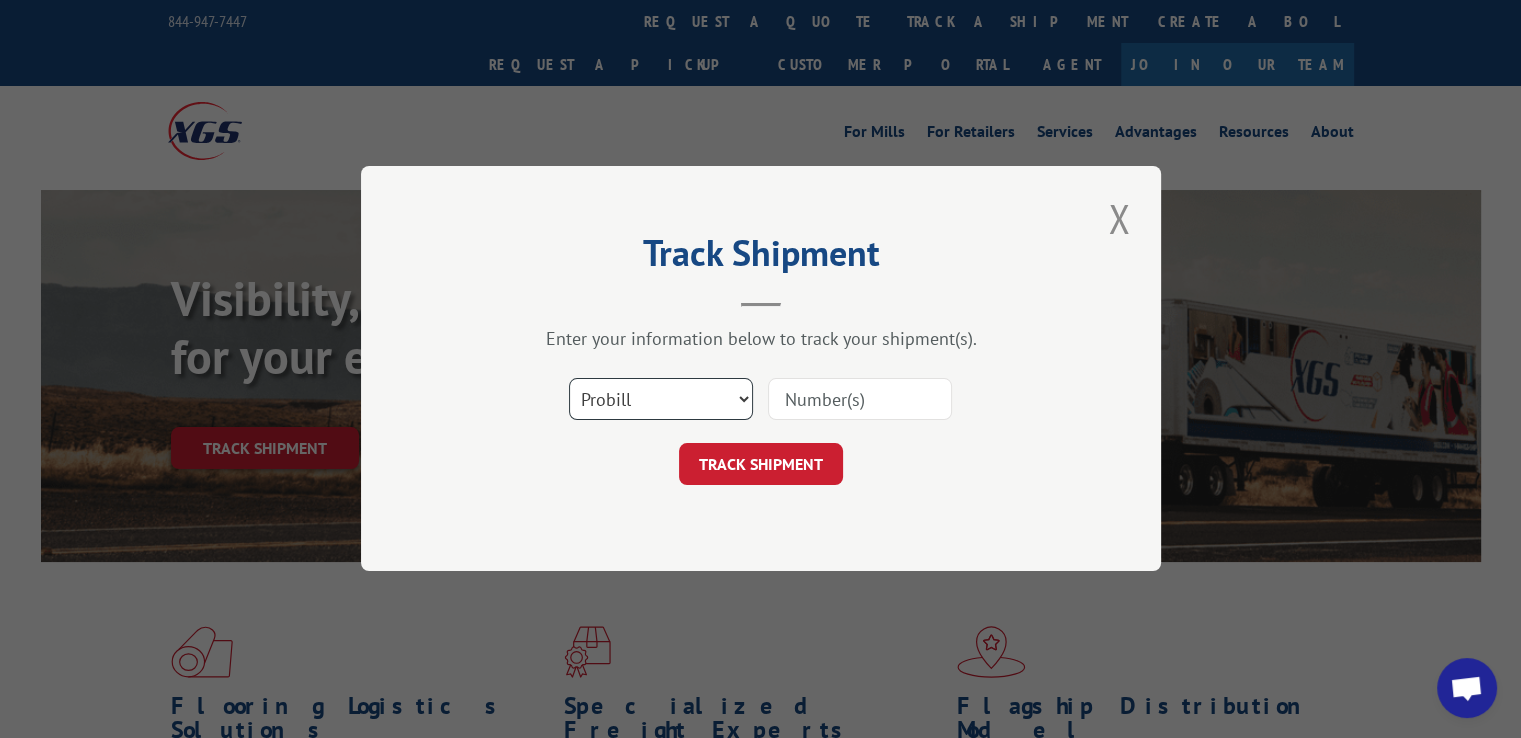 drag, startPoint x: 644, startPoint y: 403, endPoint x: 636, endPoint y: 414, distance: 13.601471 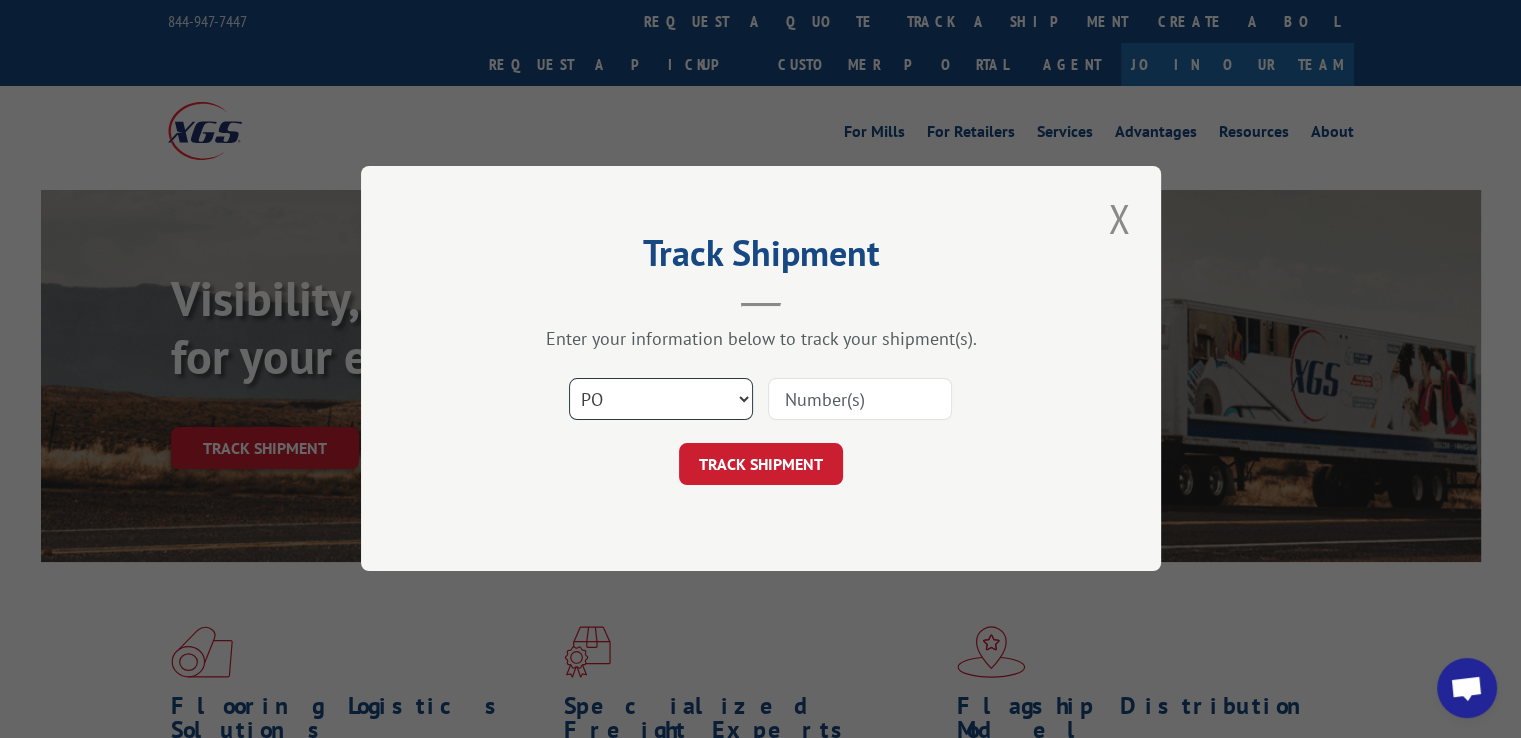 click on "Select category... Probill BOL PO" at bounding box center (661, 400) 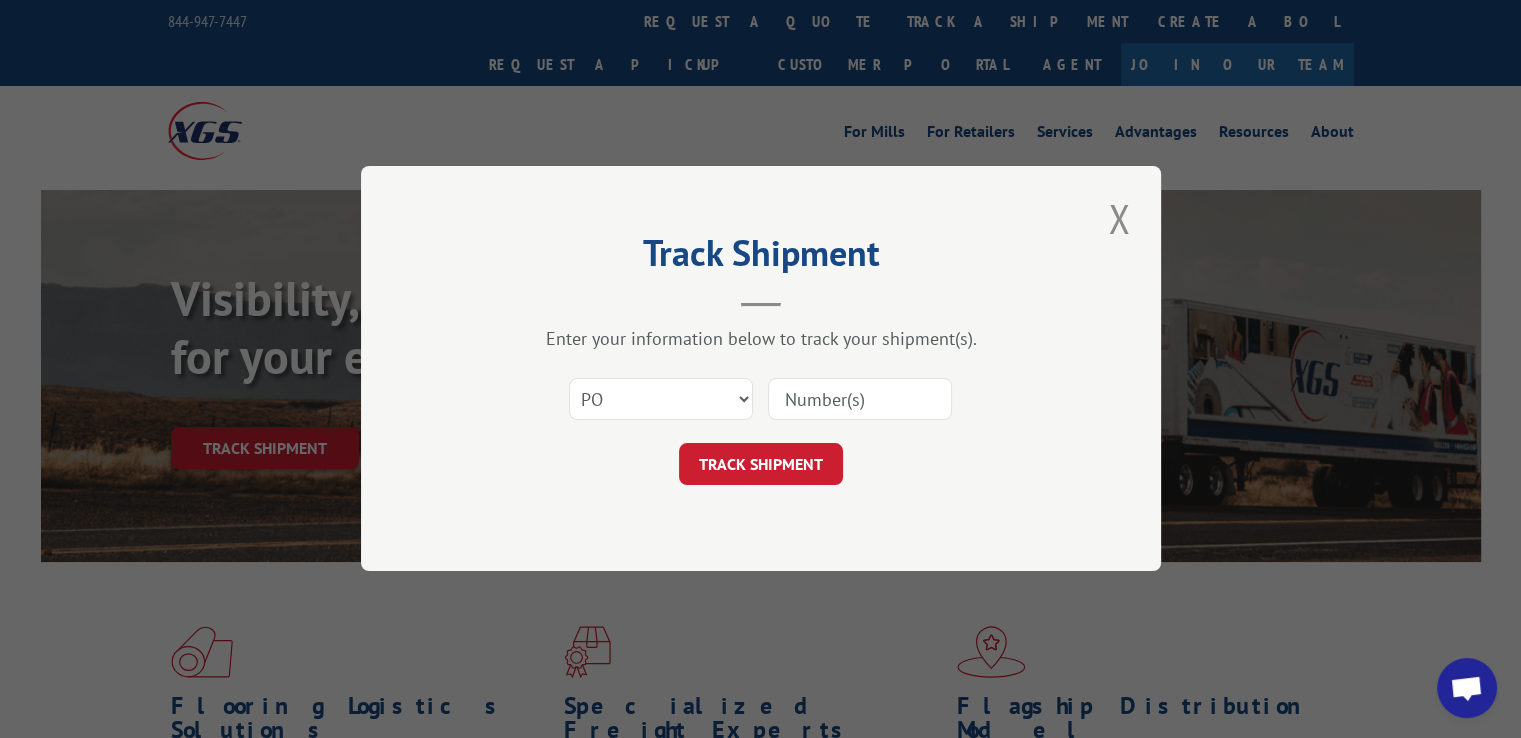 click at bounding box center [860, 400] 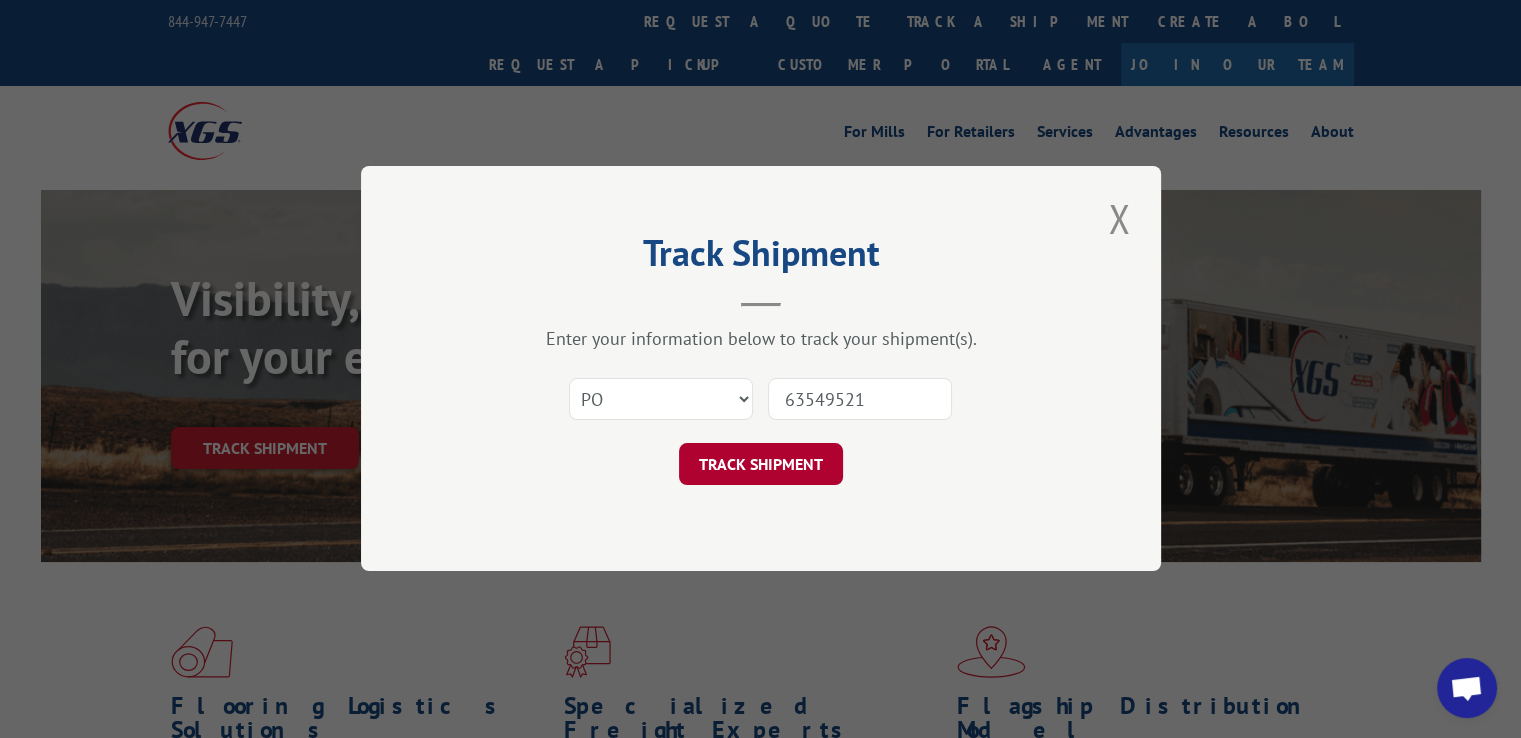 type on "63549521" 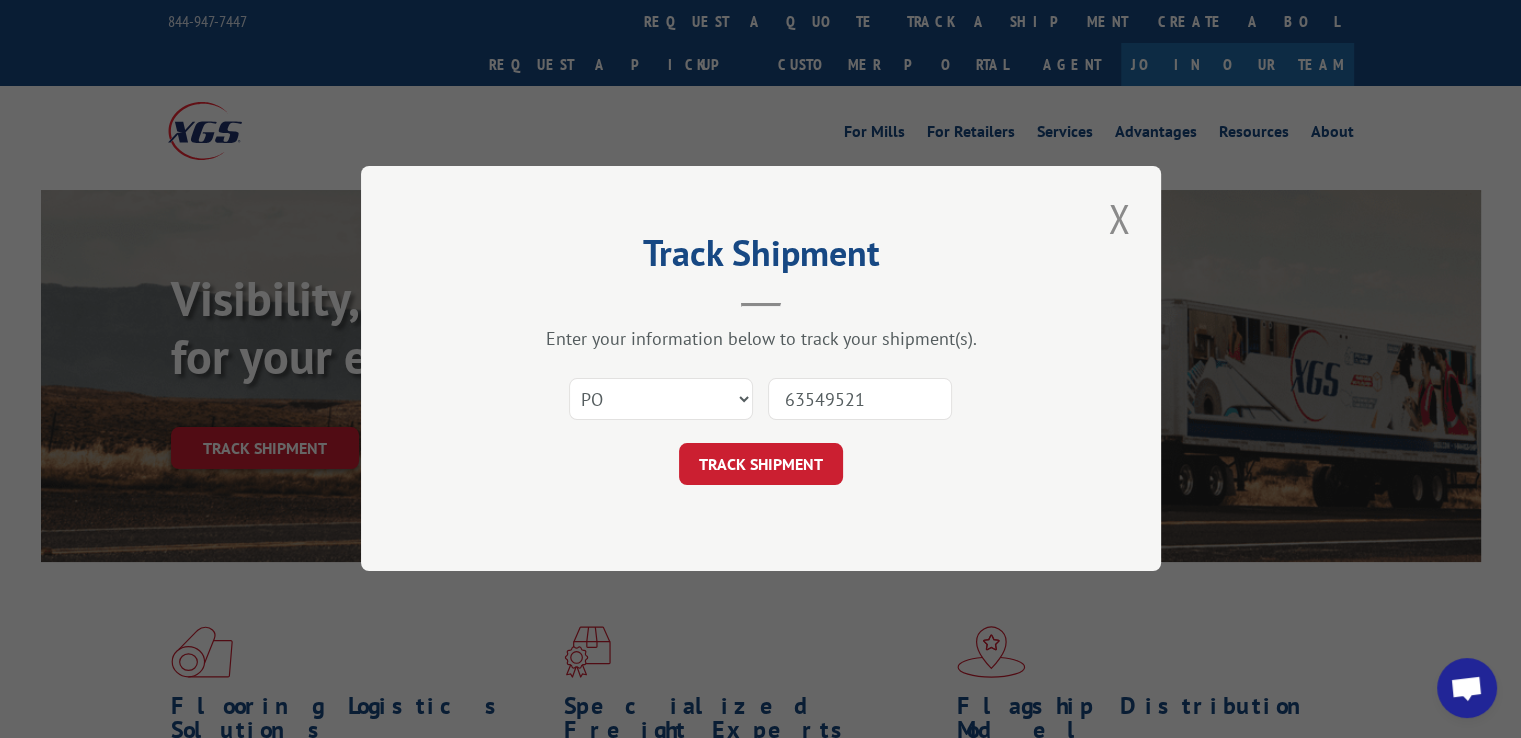 drag, startPoint x: 780, startPoint y: 482, endPoint x: 721, endPoint y: 477, distance: 59.211487 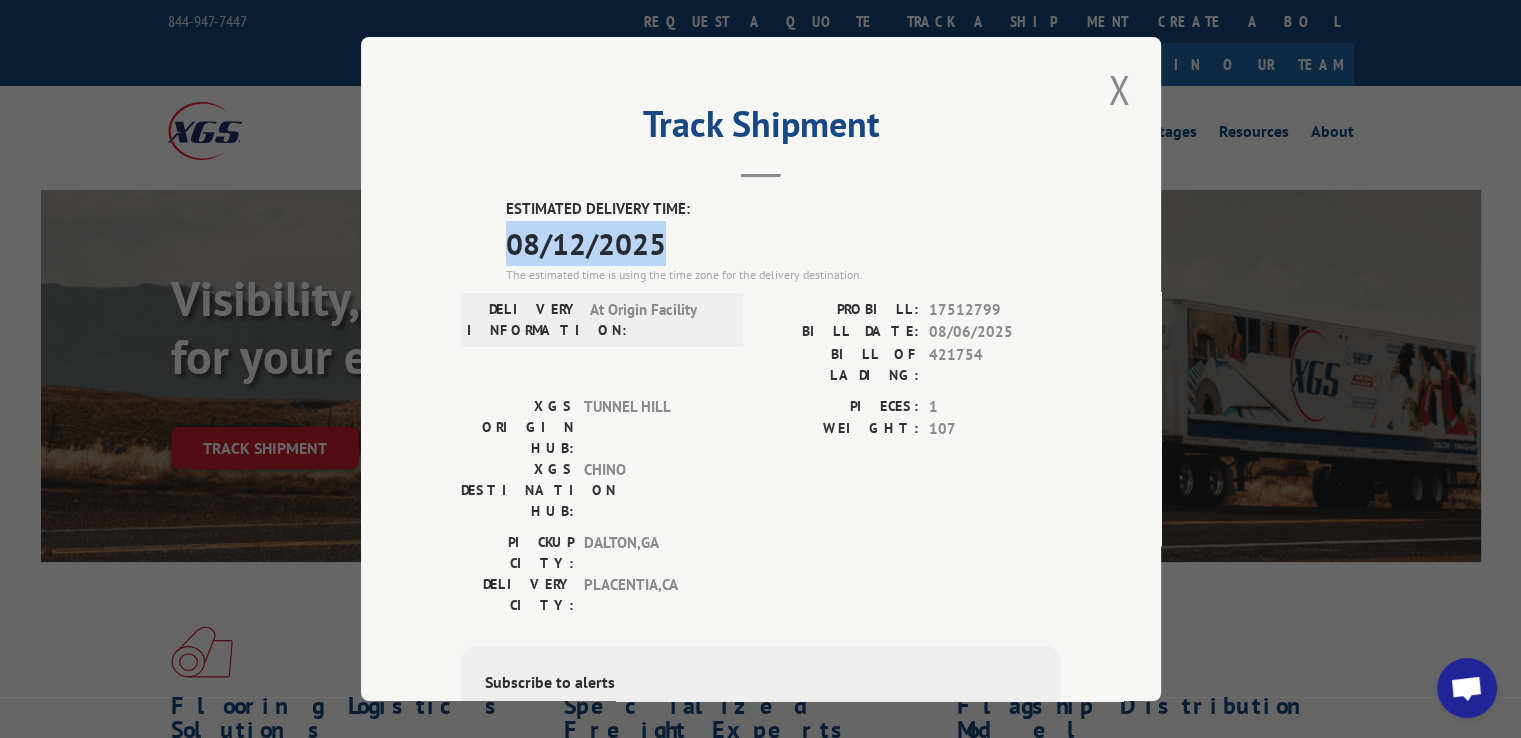 drag, startPoint x: 483, startPoint y: 242, endPoint x: 680, endPoint y: 240, distance: 197.01015 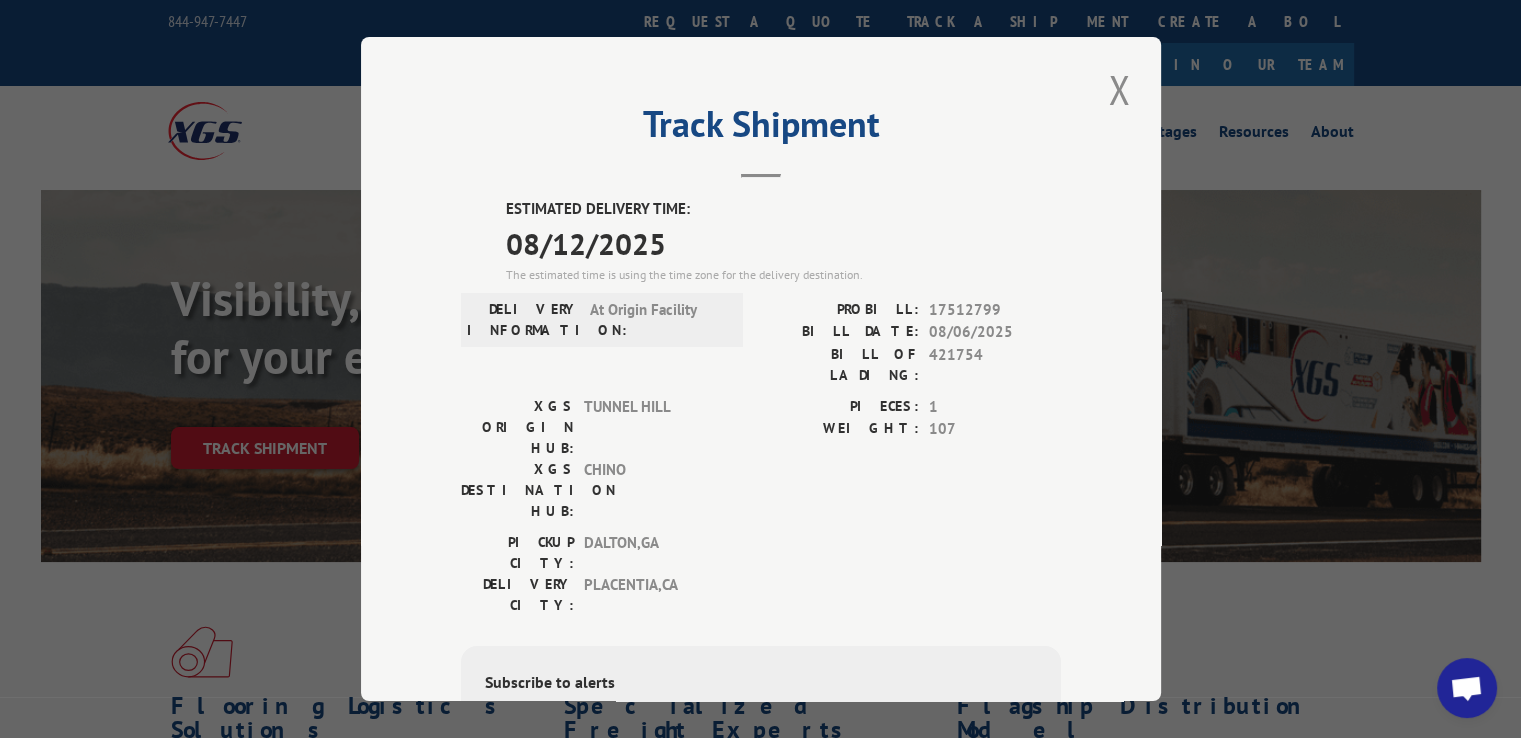 drag, startPoint x: 573, startPoint y: 250, endPoint x: 454, endPoint y: 159, distance: 149.80655 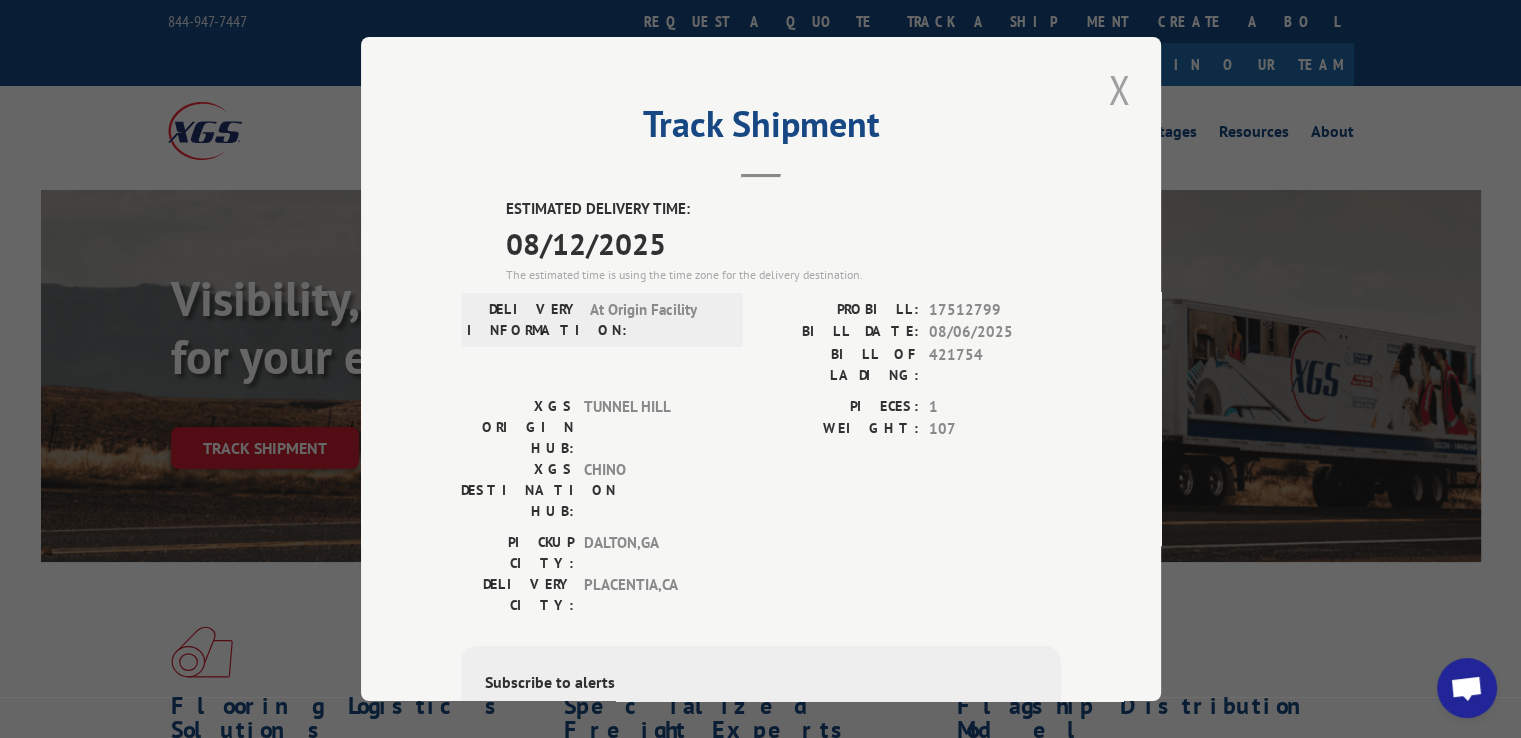 click at bounding box center [1119, 89] 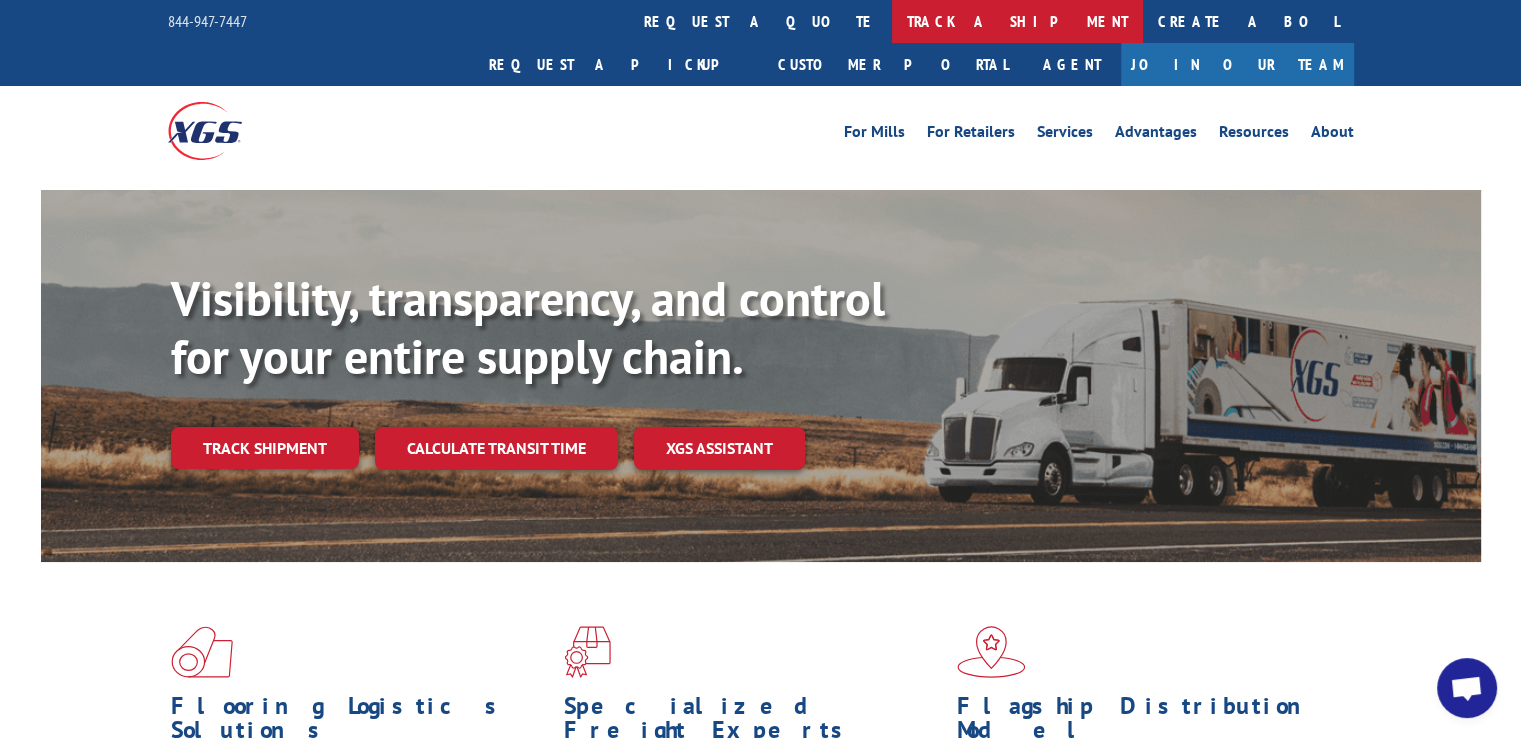 click on "track a shipment" at bounding box center (1017, 21) 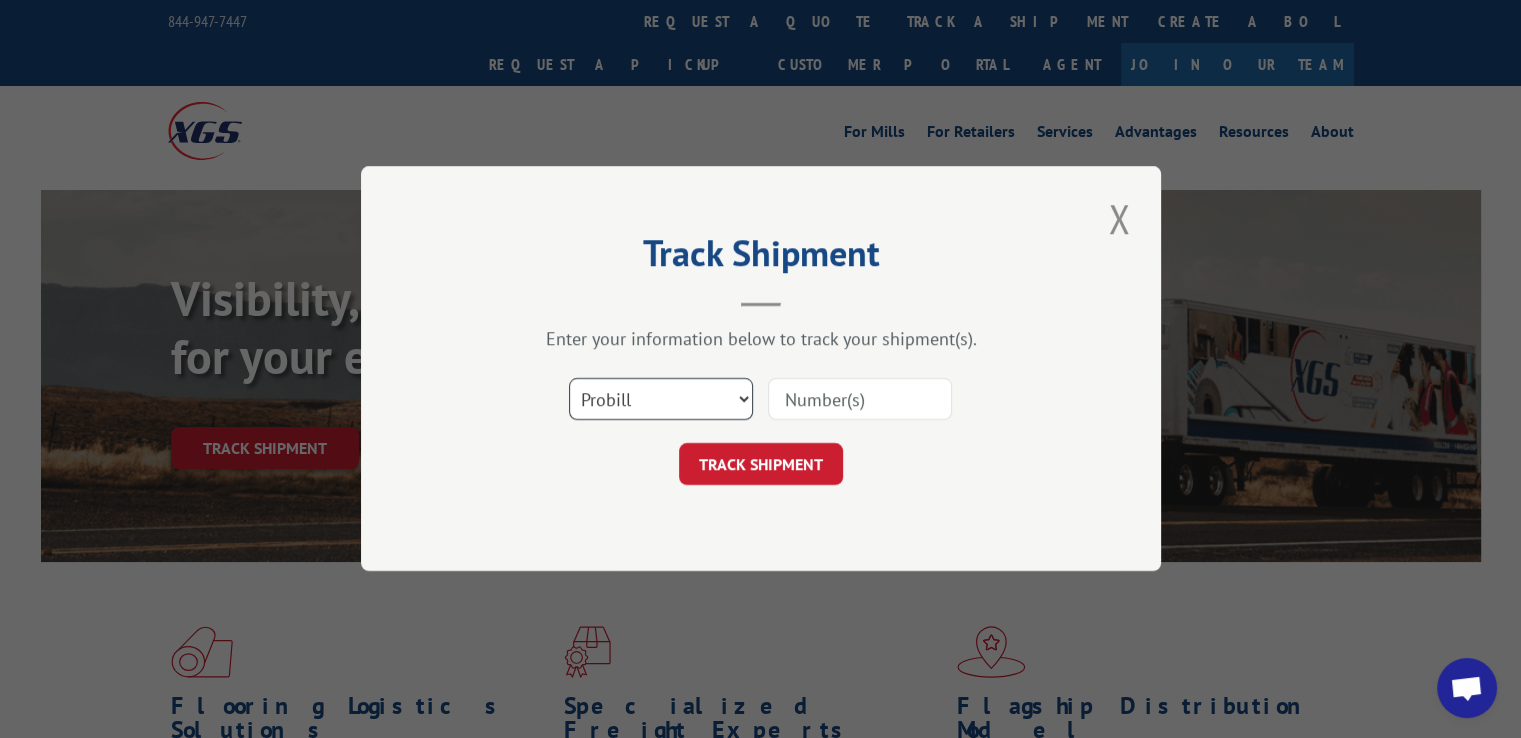 click on "Select category... Probill BOL PO" at bounding box center [661, 400] 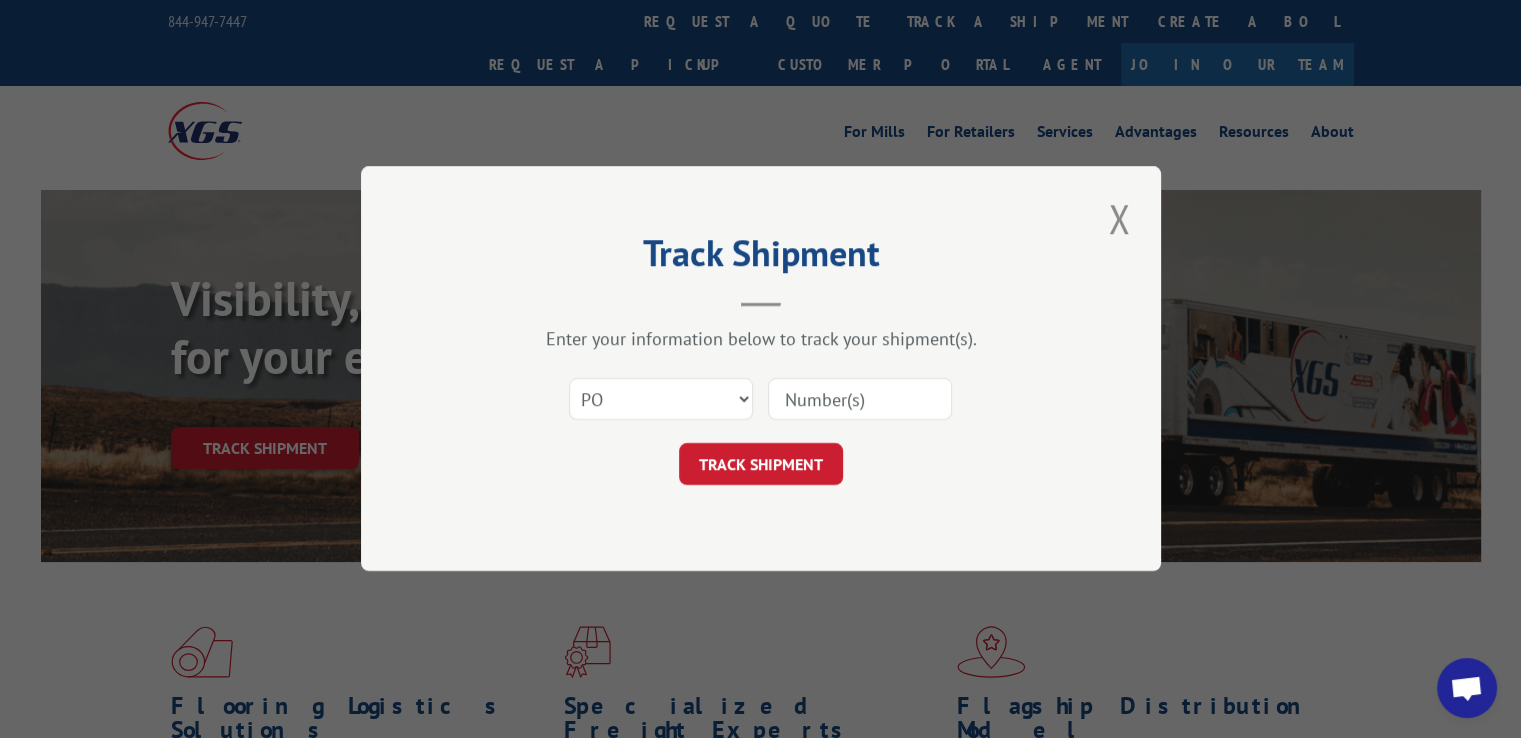 click at bounding box center (860, 400) 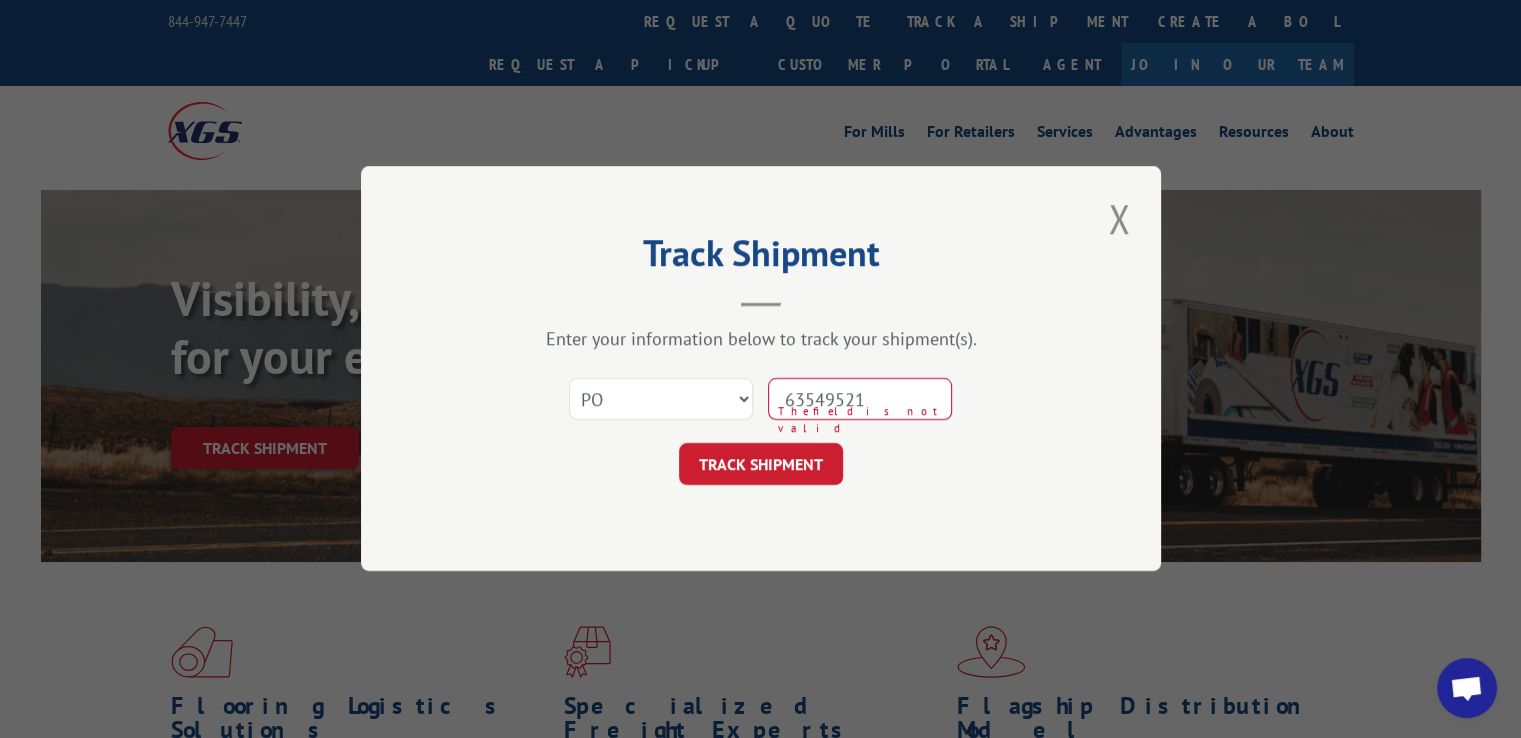 click on "63549521" at bounding box center (860, 400) 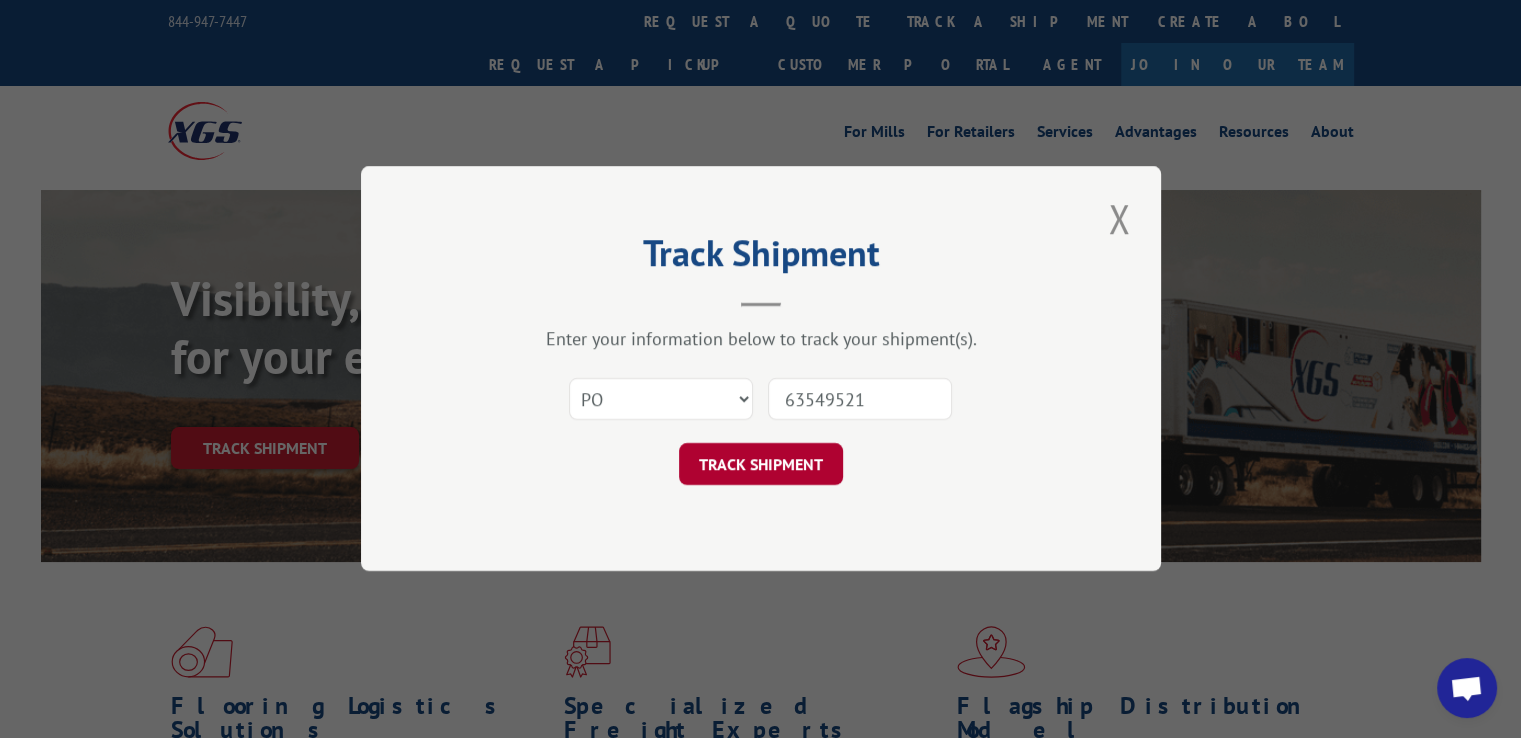 type on "63549521" 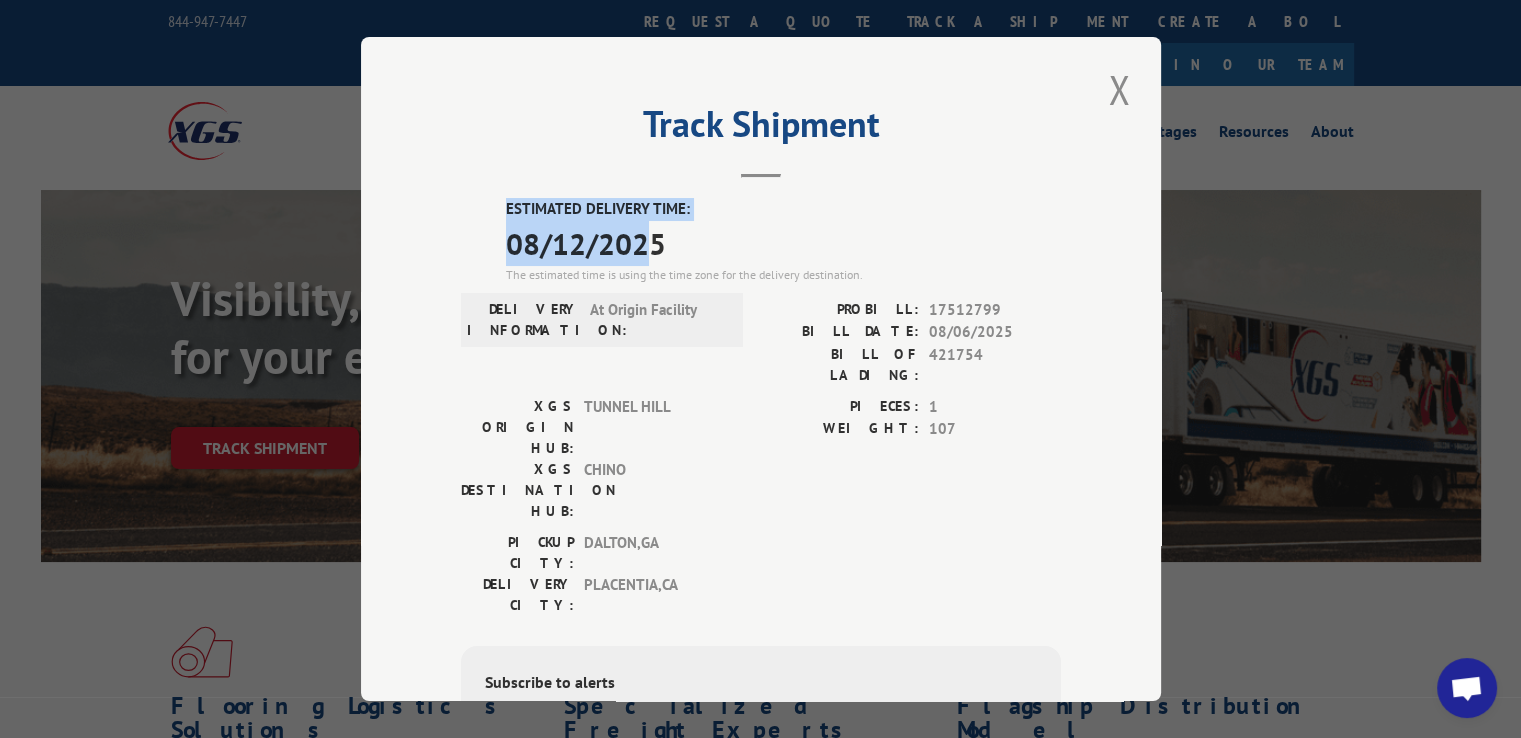 drag, startPoint x: 472, startPoint y: 218, endPoint x: 647, endPoint y: 223, distance: 175.07141 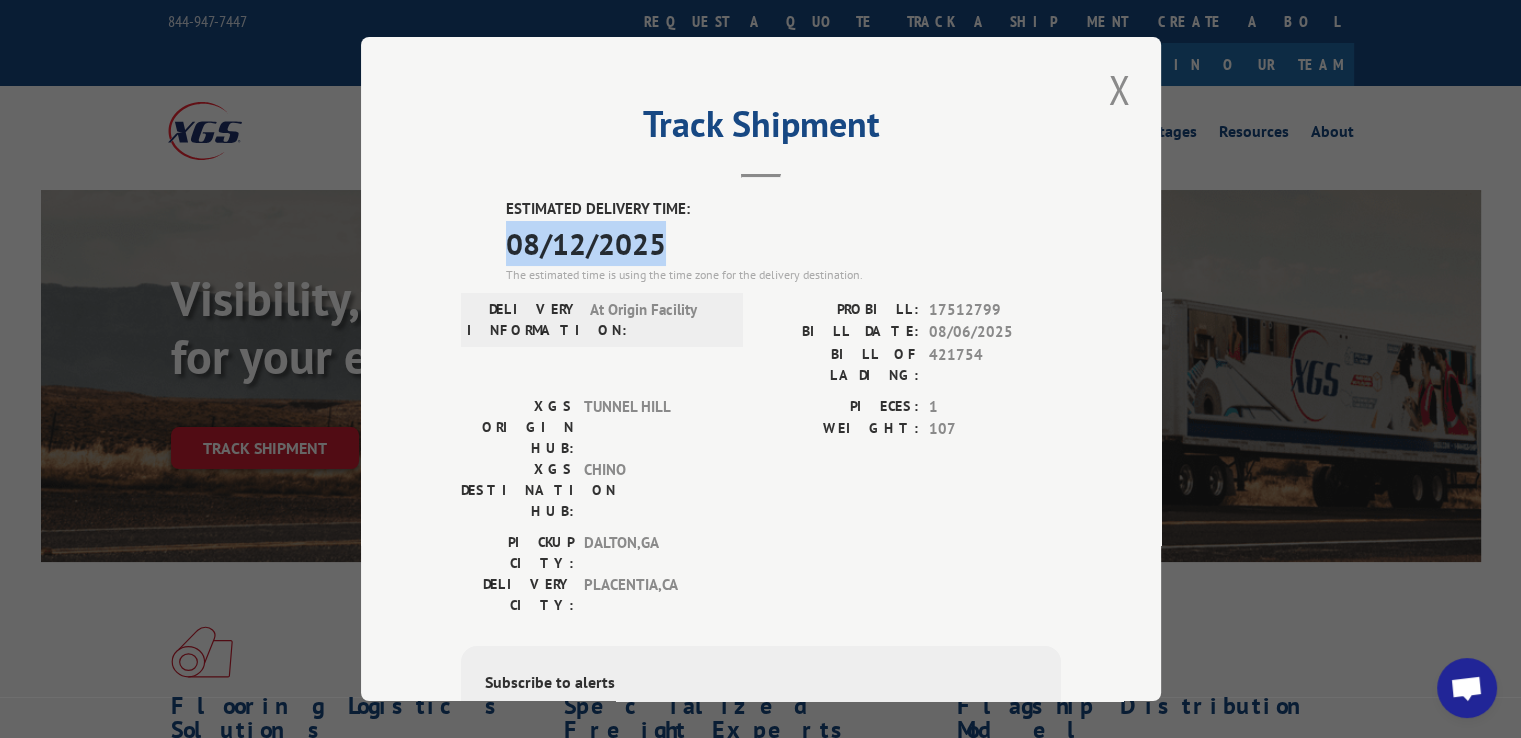 drag, startPoint x: 669, startPoint y: 246, endPoint x: 444, endPoint y: 253, distance: 225.10886 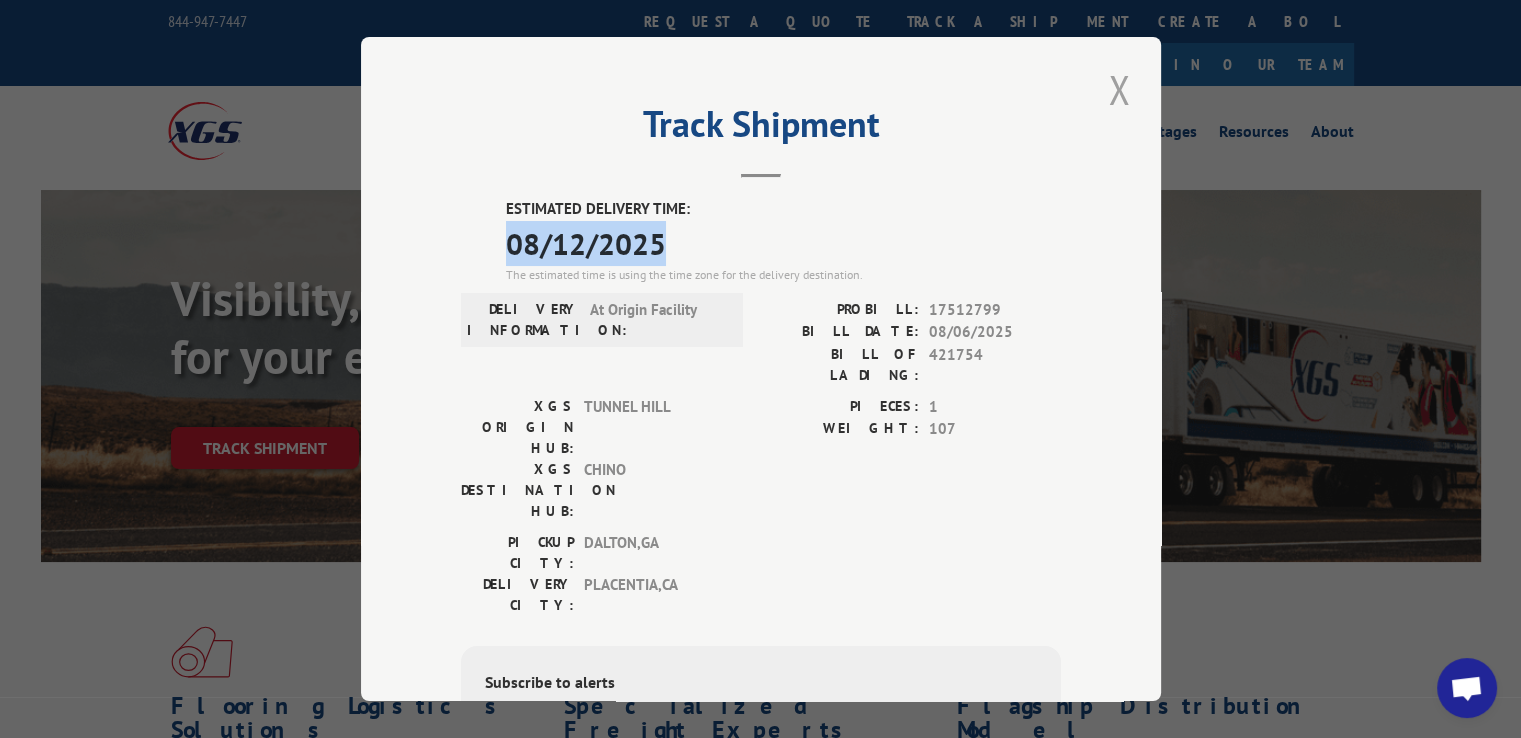 click at bounding box center [1119, 89] 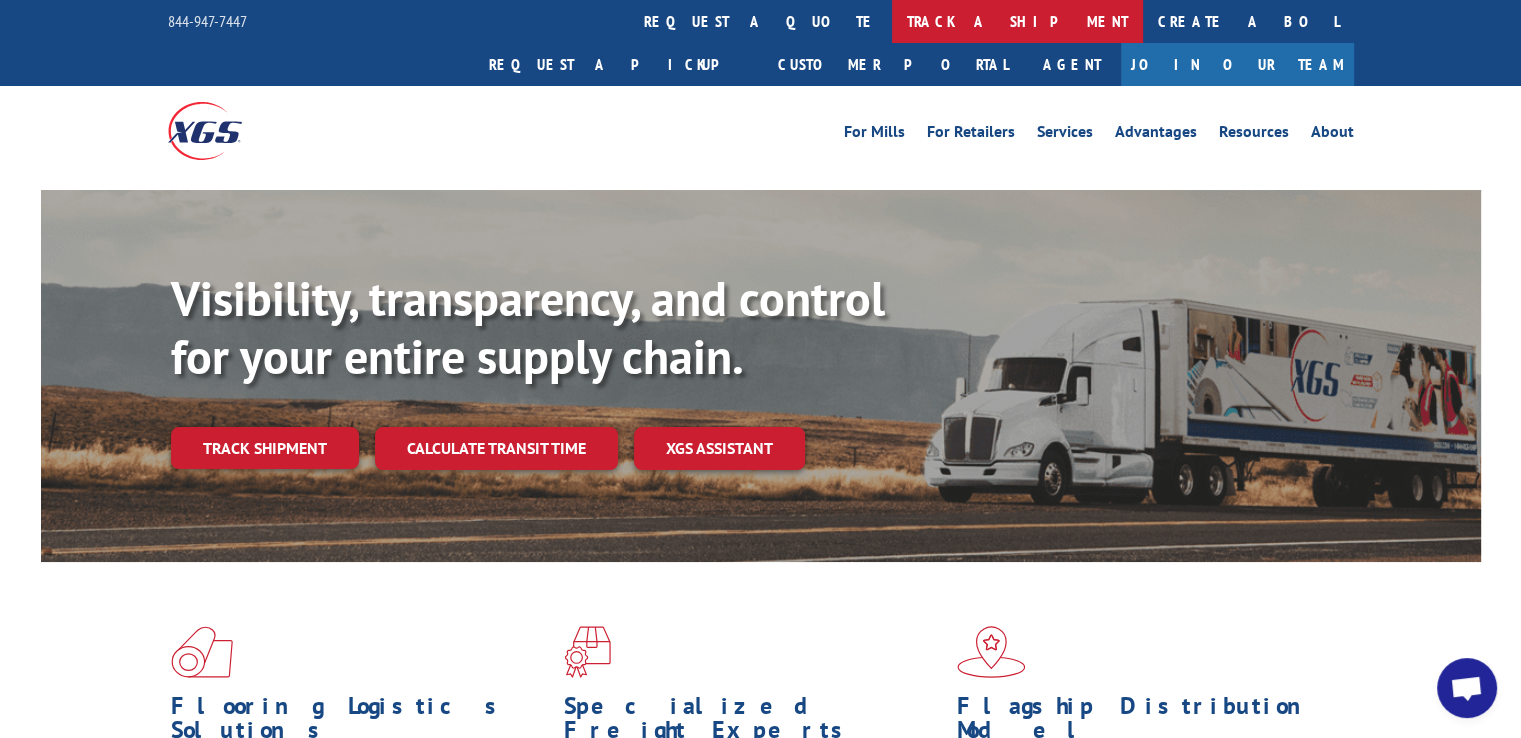 click on "track a shipment" at bounding box center (1017, 21) 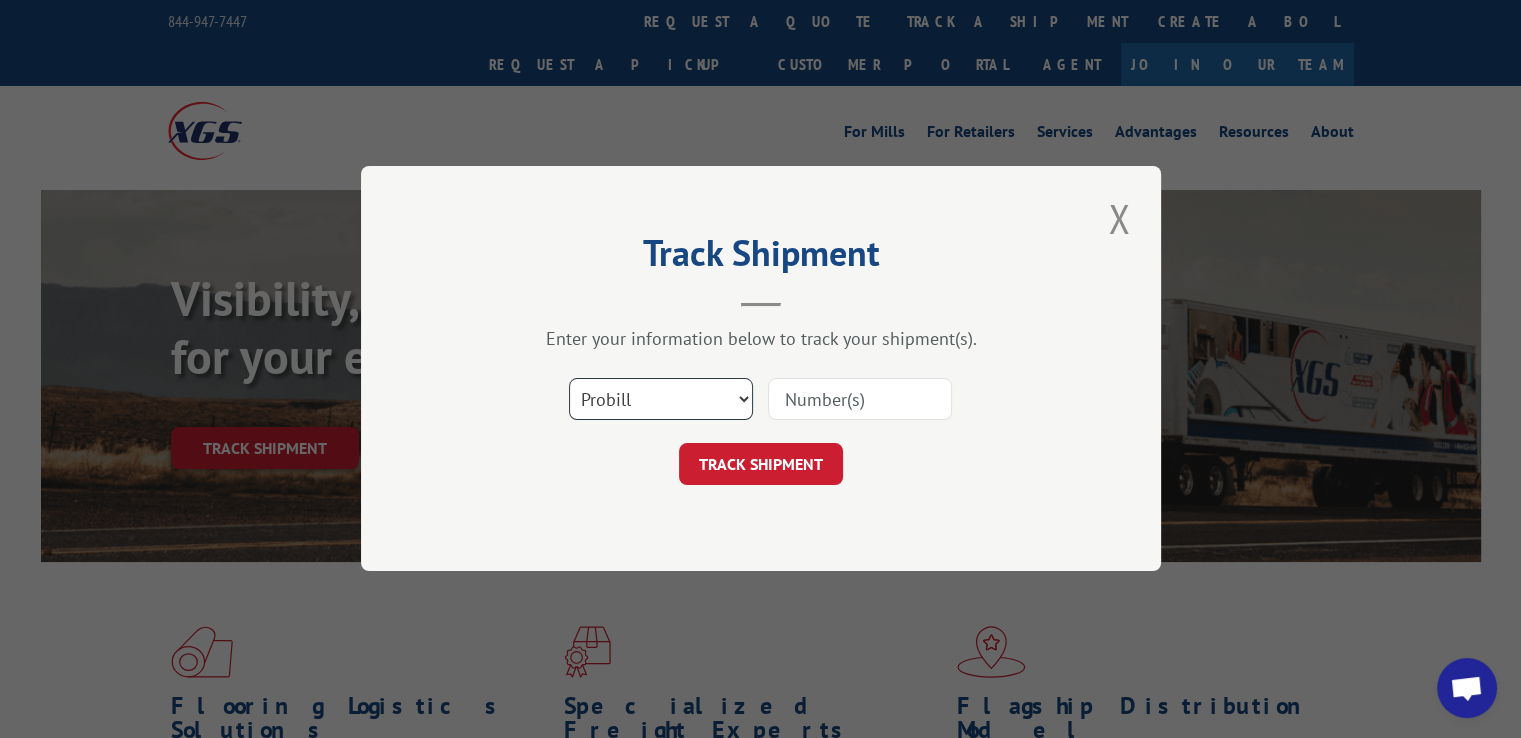 click on "Select category... Probill BOL PO" at bounding box center (661, 400) 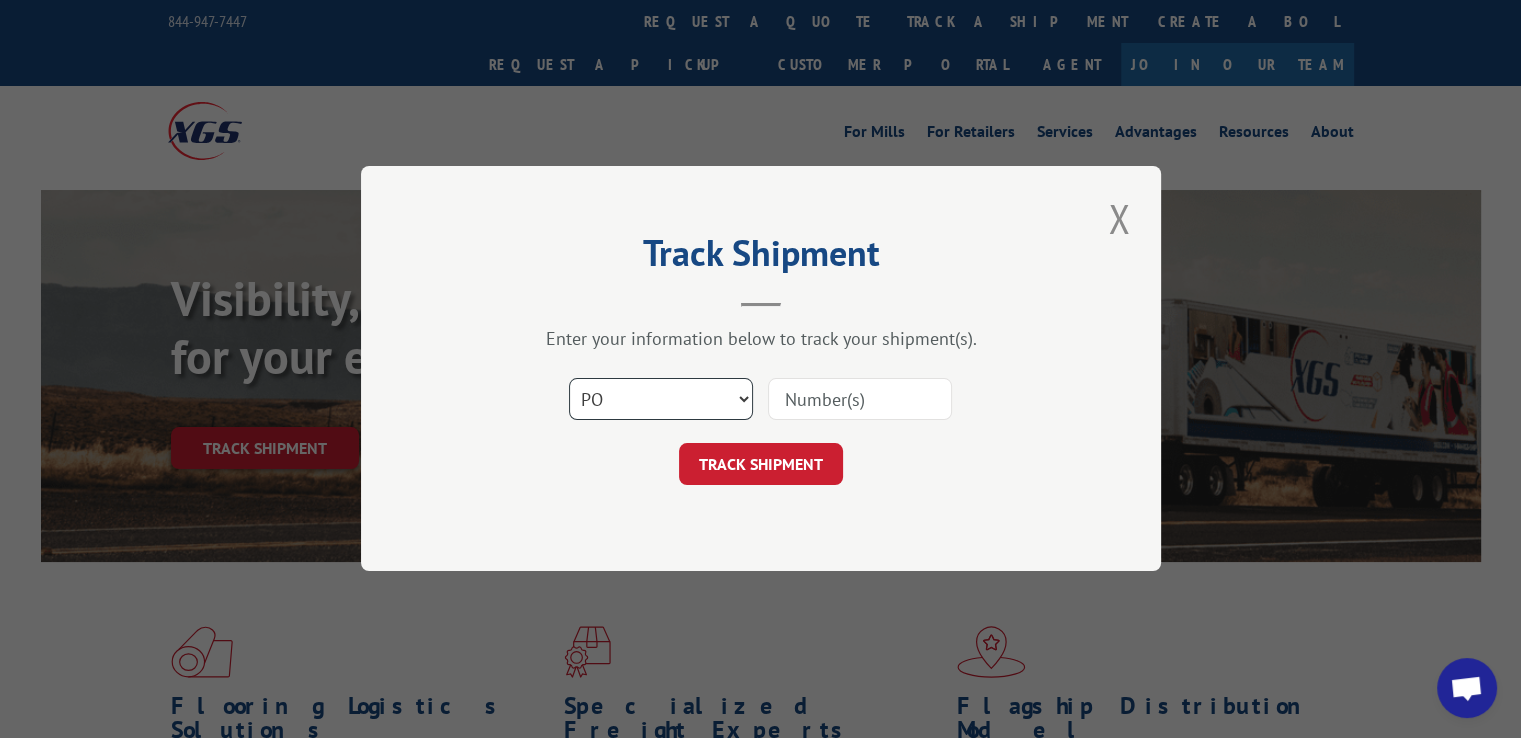 click on "Select category... Probill BOL PO" at bounding box center [661, 400] 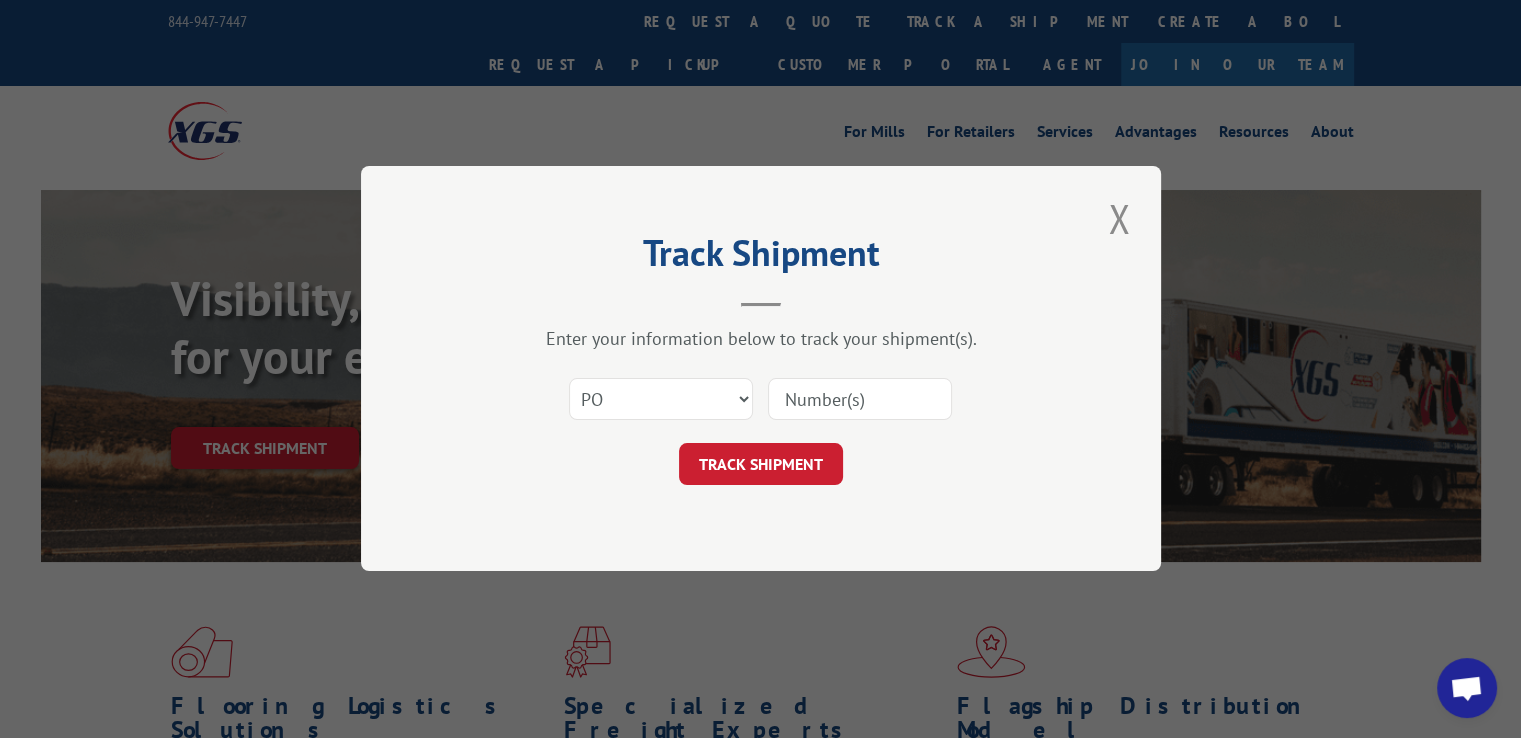click at bounding box center [860, 400] 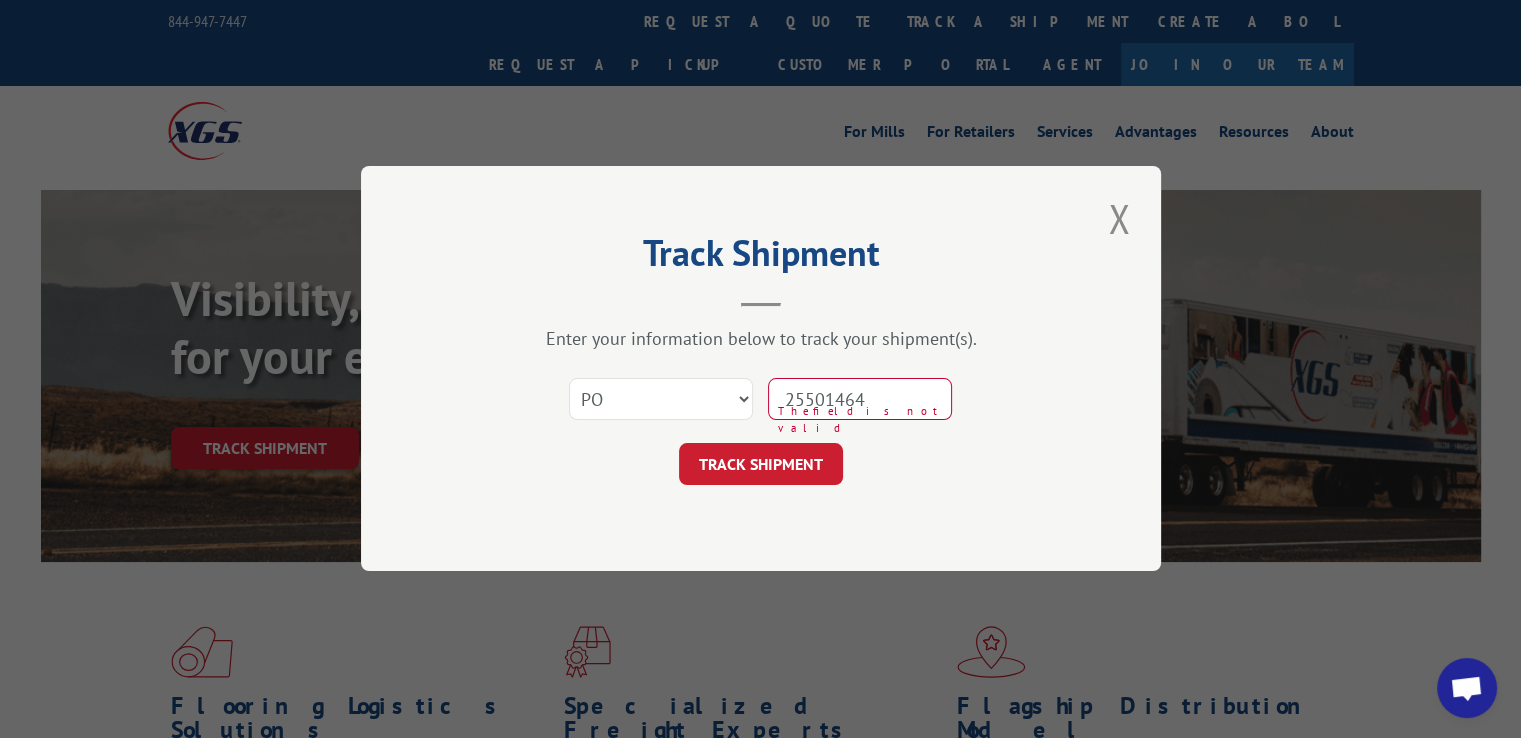 click on "25501464" at bounding box center [860, 400] 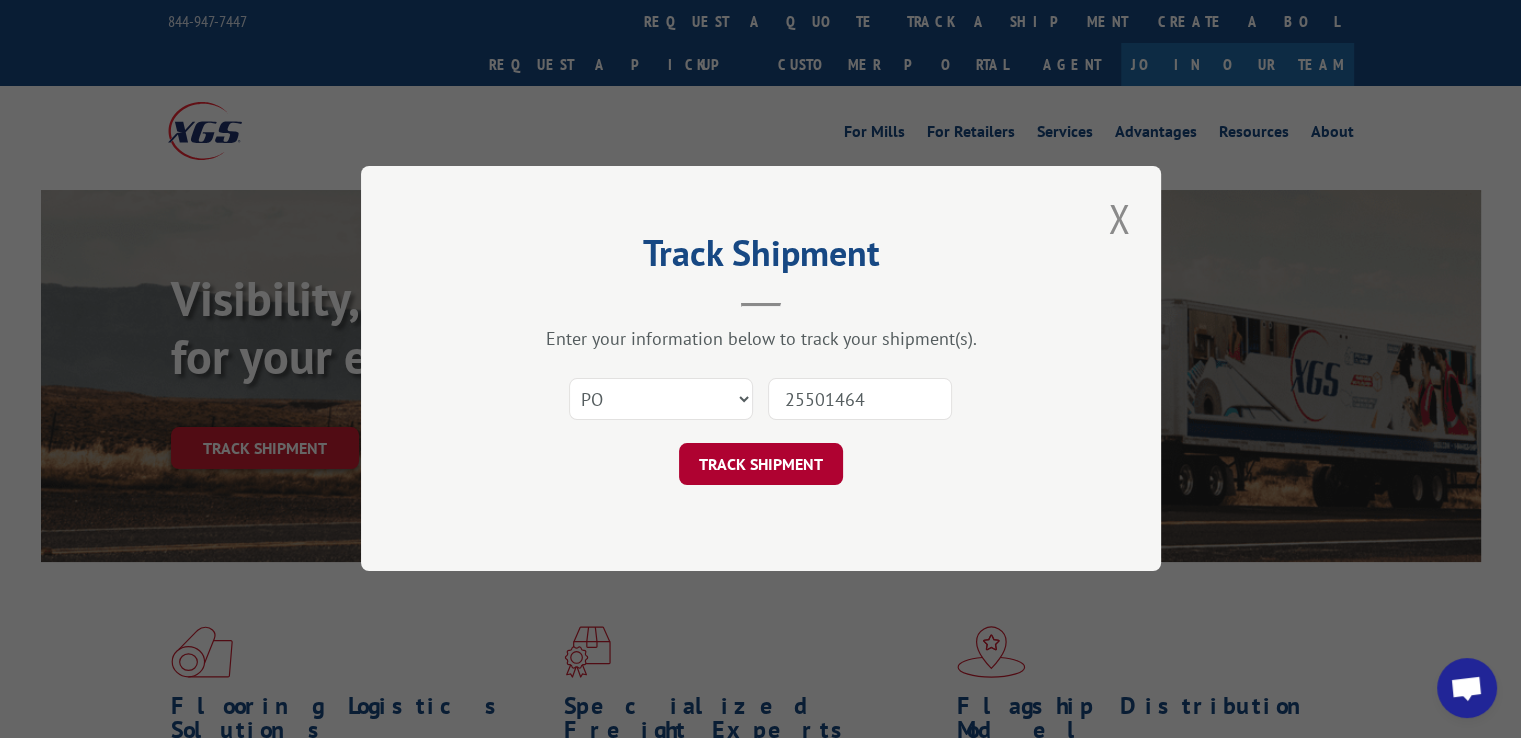 type on "25501464" 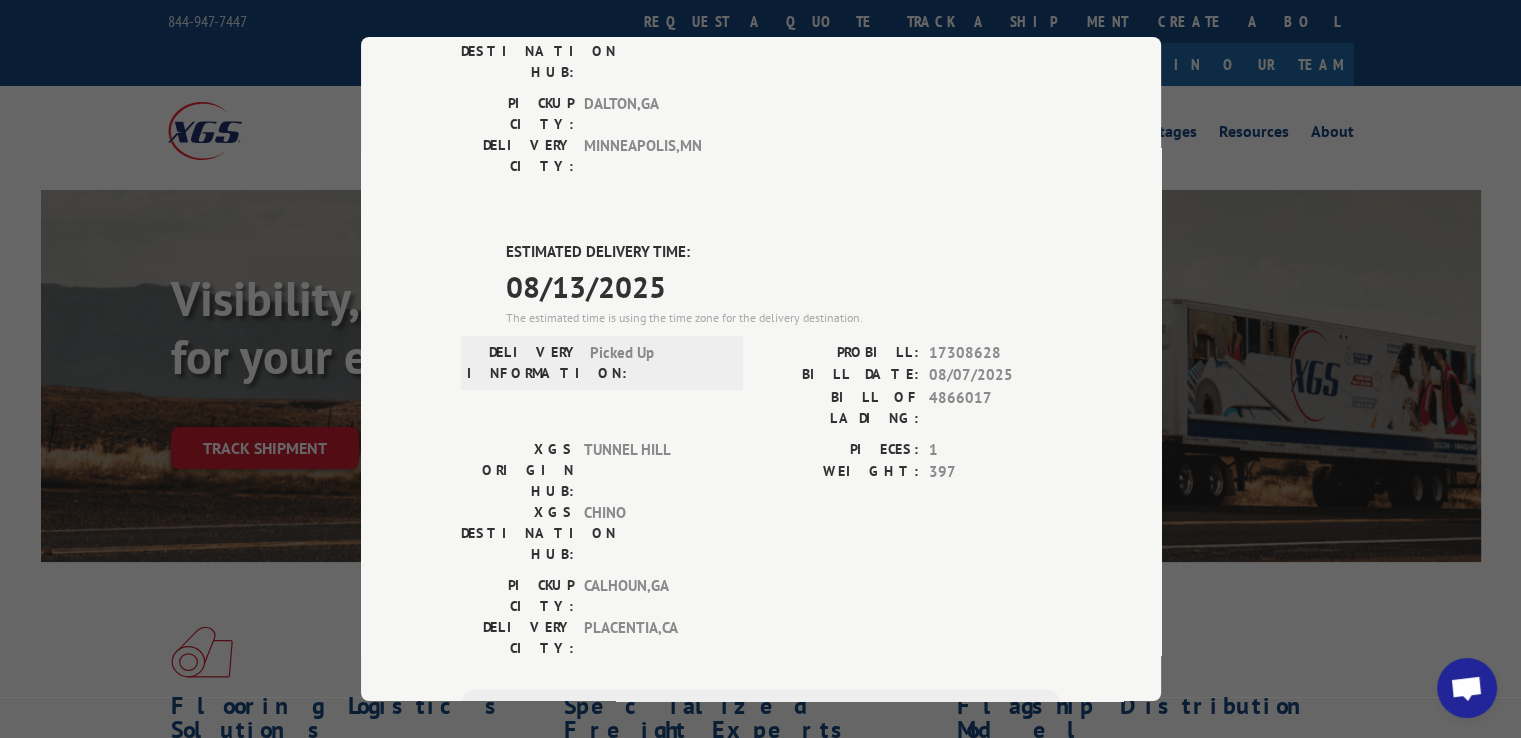 scroll, scrollTop: 400, scrollLeft: 0, axis: vertical 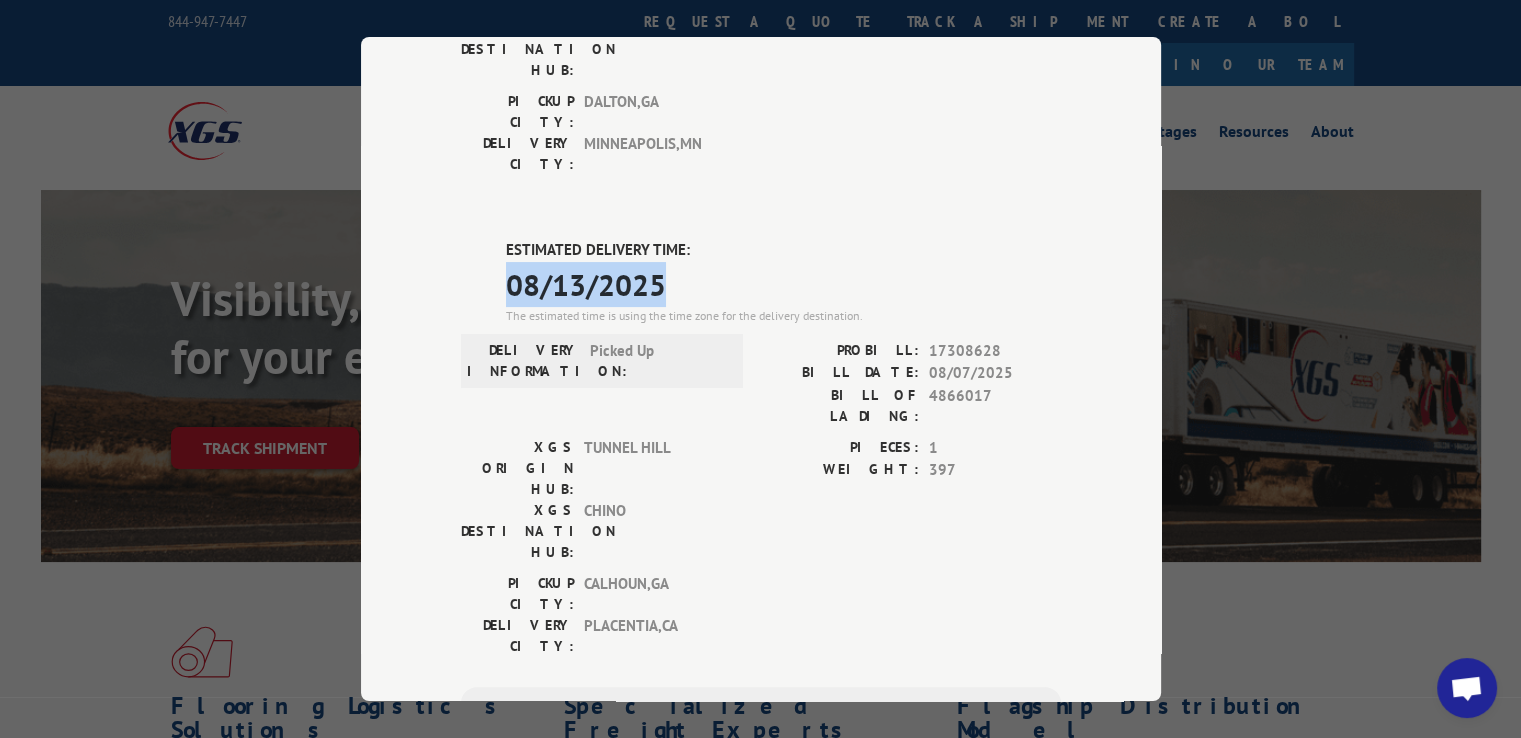 drag, startPoint x: 488, startPoint y: 163, endPoint x: 655, endPoint y: 169, distance: 167.10774 